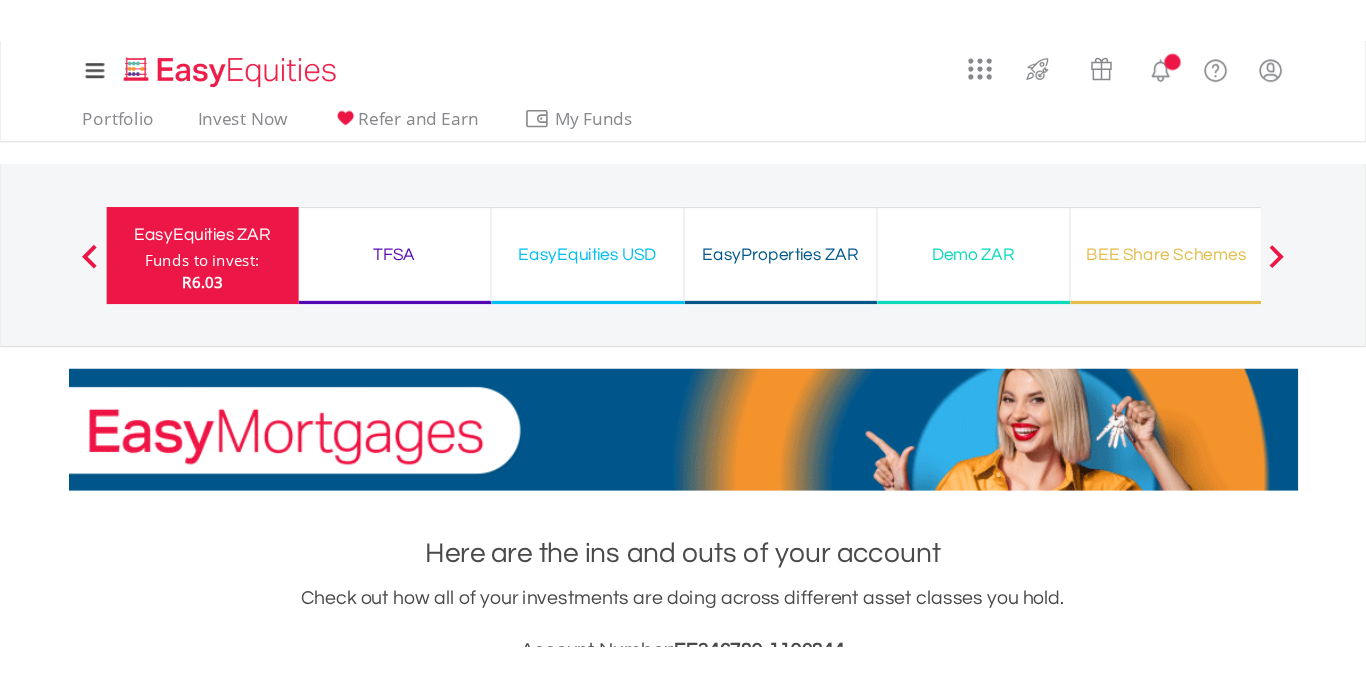 scroll, scrollTop: 0, scrollLeft: 0, axis: both 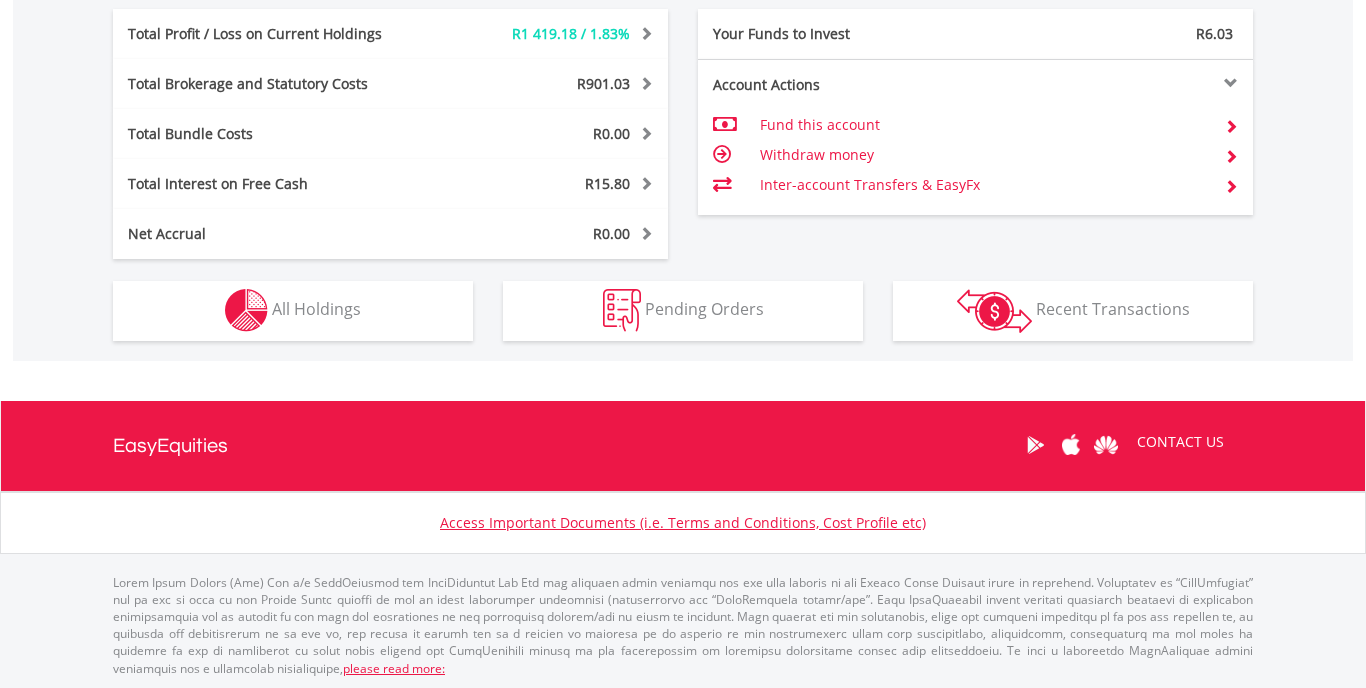 click on "Holdings
All Holdings" at bounding box center [293, 311] 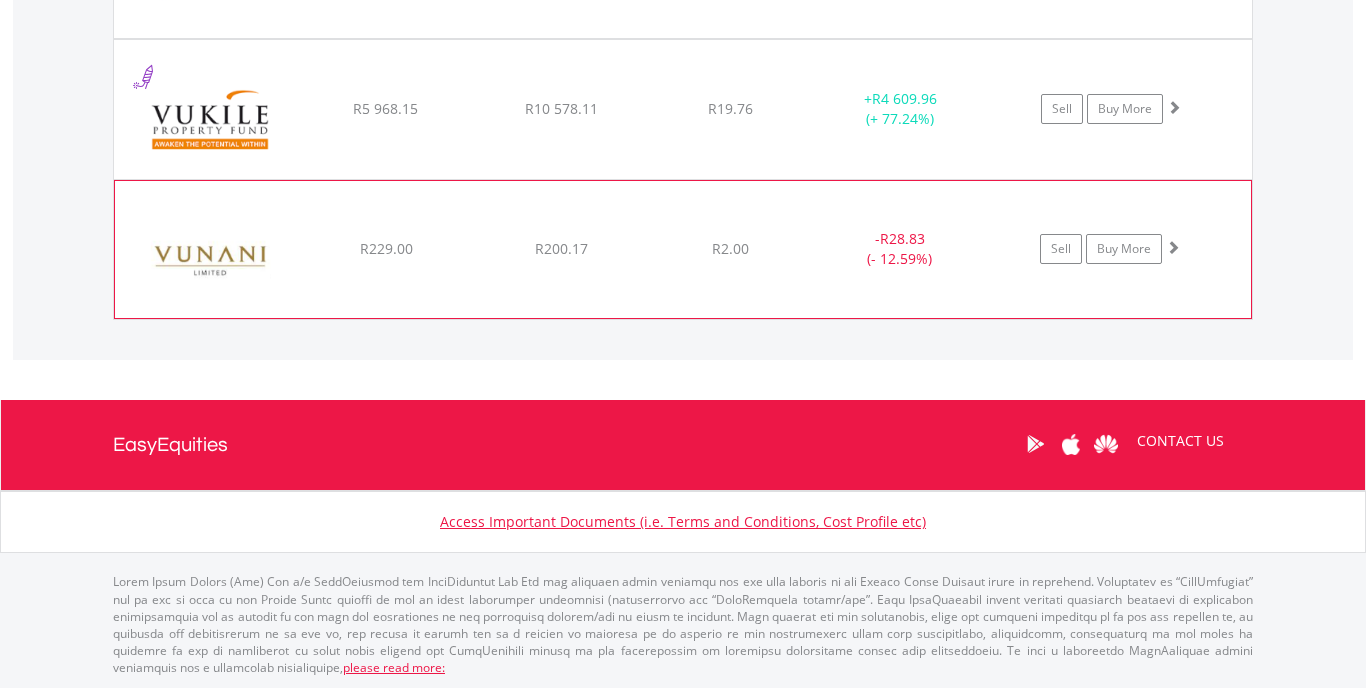 scroll, scrollTop: 5183, scrollLeft: 0, axis: vertical 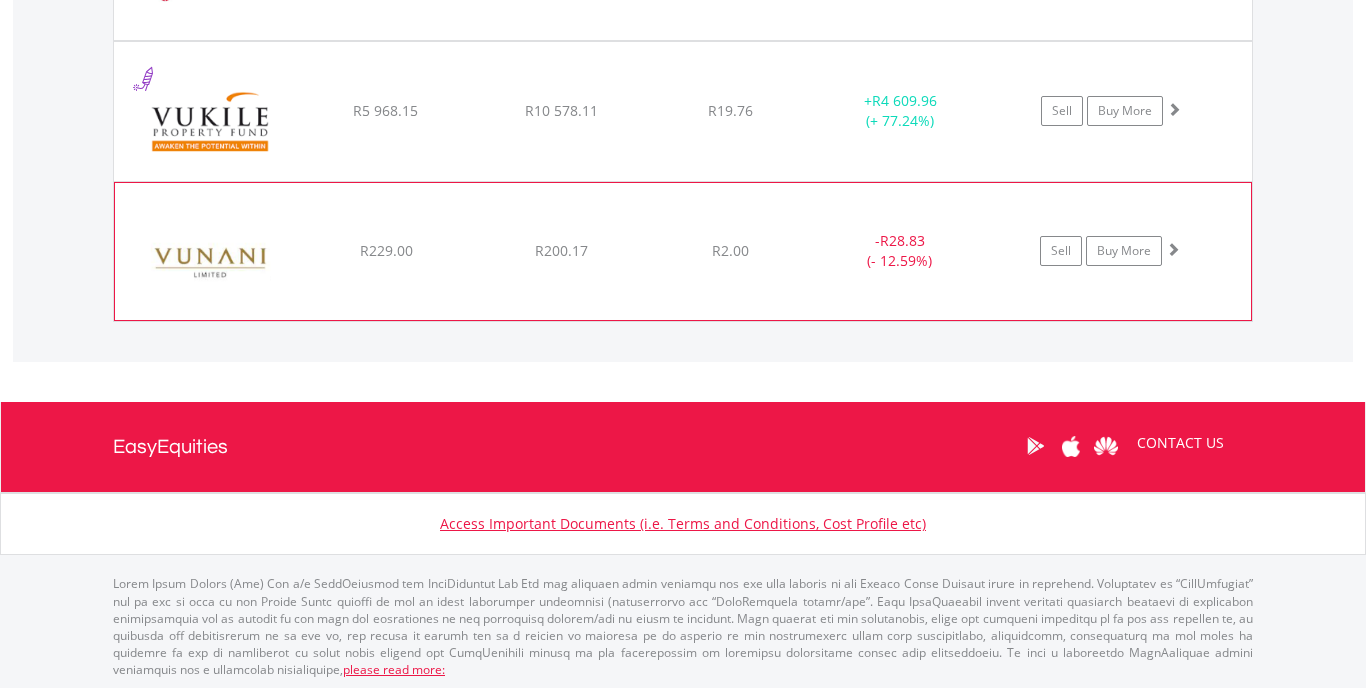 click on "﻿
Vunani Limited
R229.00
R200.17
R2.00
-  R28.83 (- 12.59%)
Sell
Buy More" at bounding box center (683, -3572) 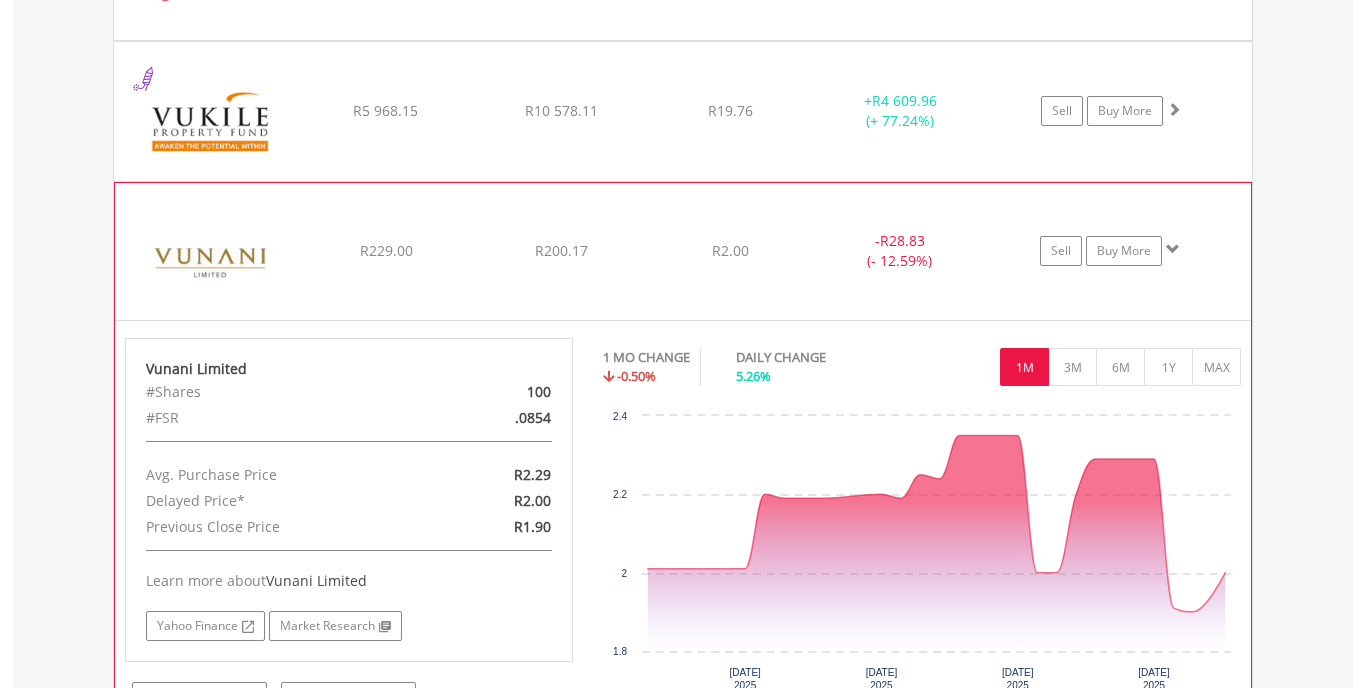 click on "﻿
Vunani Limited
R229.00
R200.17
R2.00
-  R28.83 (- 12.59%)
Sell
Buy More" at bounding box center (683, -3572) 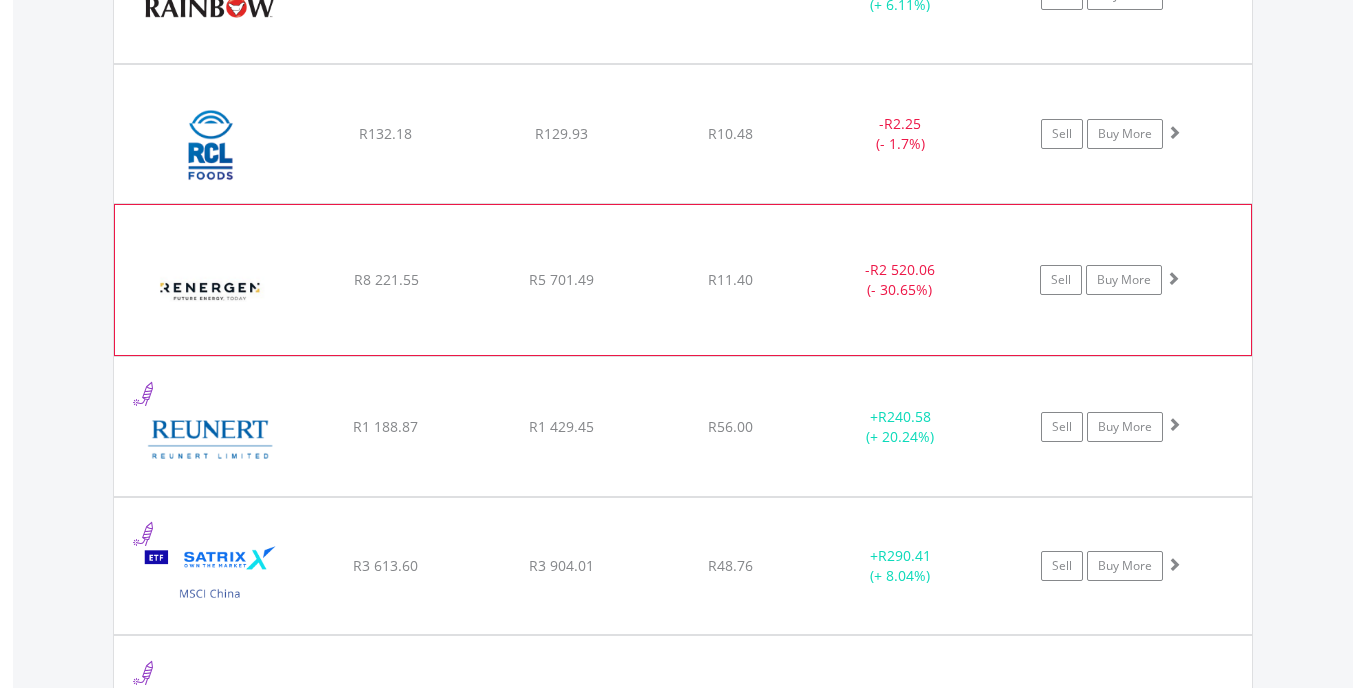 scroll, scrollTop: 4005, scrollLeft: 0, axis: vertical 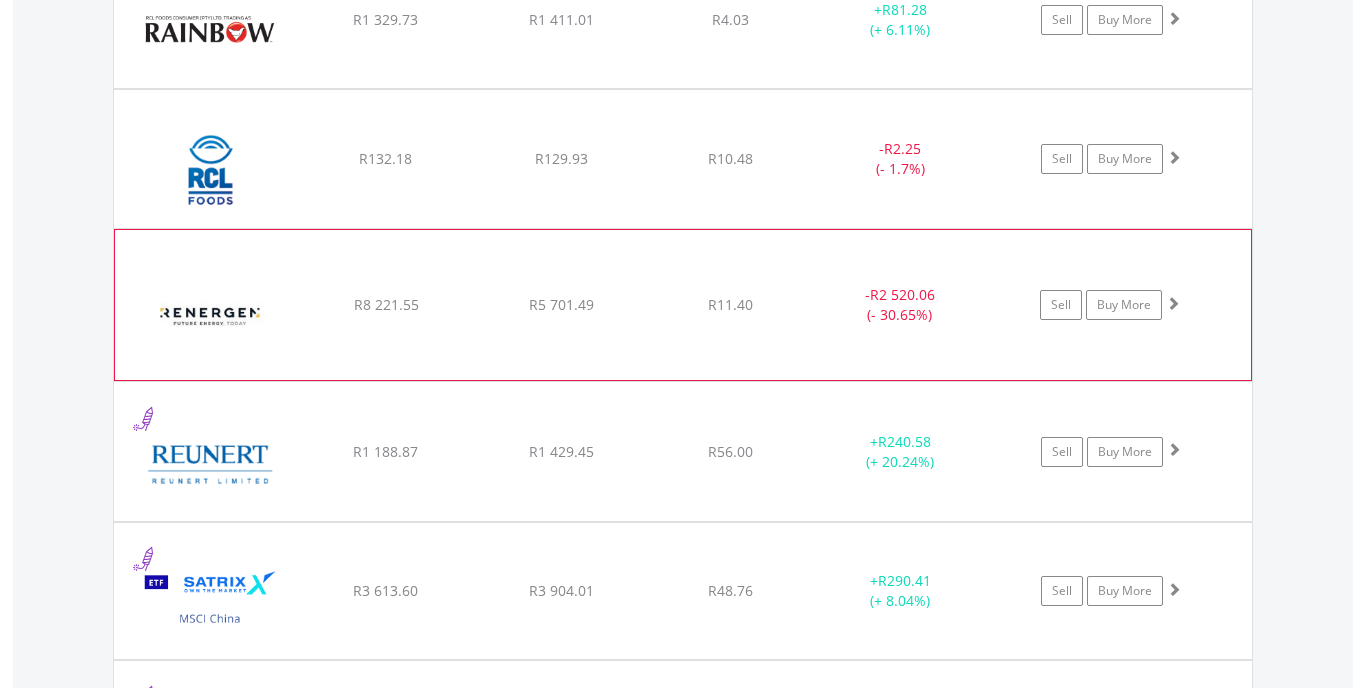 click on "﻿
Renergen Limited
R8 221.55
R5 701.49
R11.40
-  R2 520.06 (- 30.65%)
Sell
Buy More" at bounding box center [683, -2394] 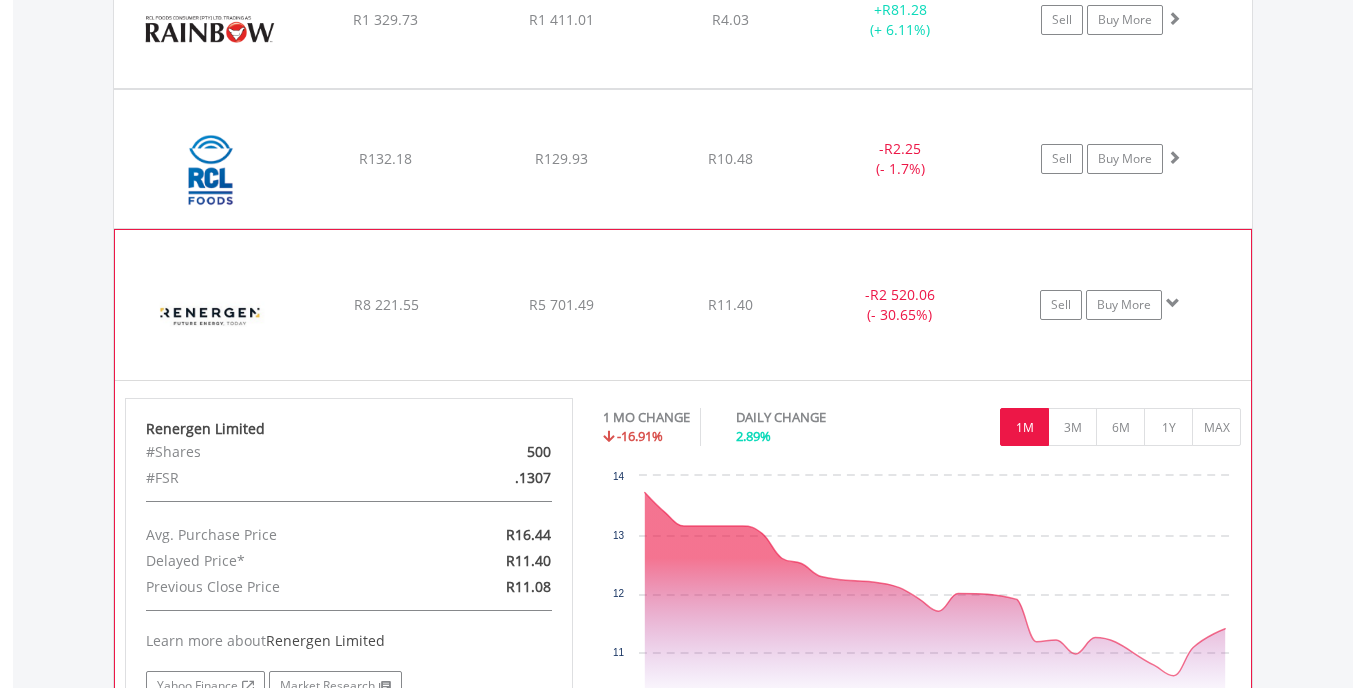 click on "﻿
Renergen Limited
R8 221.55
R5 701.49
R11.40
-  R2 520.06 (- 30.65%)
Sell
Buy More" at bounding box center (683, -2394) 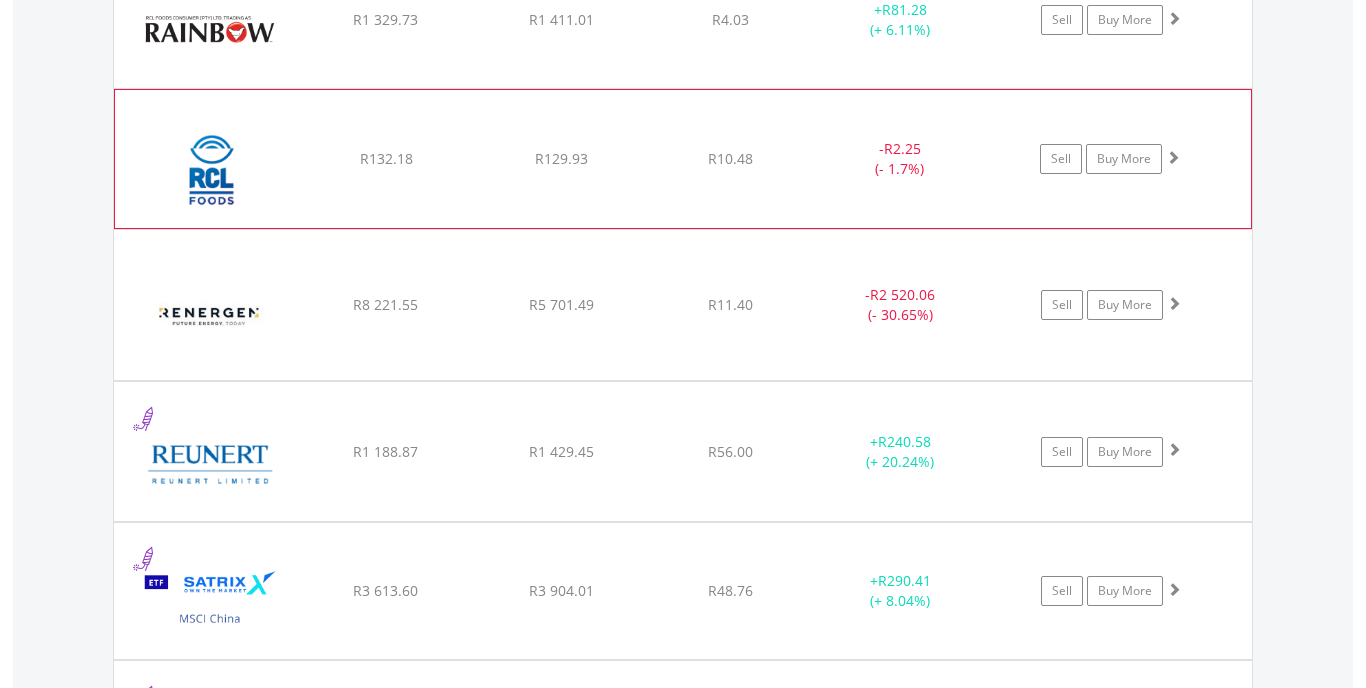 click on "﻿
RCL Foods Limited
R132.18
R129.93
R10.48
-  R2.25 (- 1.7%)
Sell
Buy More" at bounding box center (683, -2394) 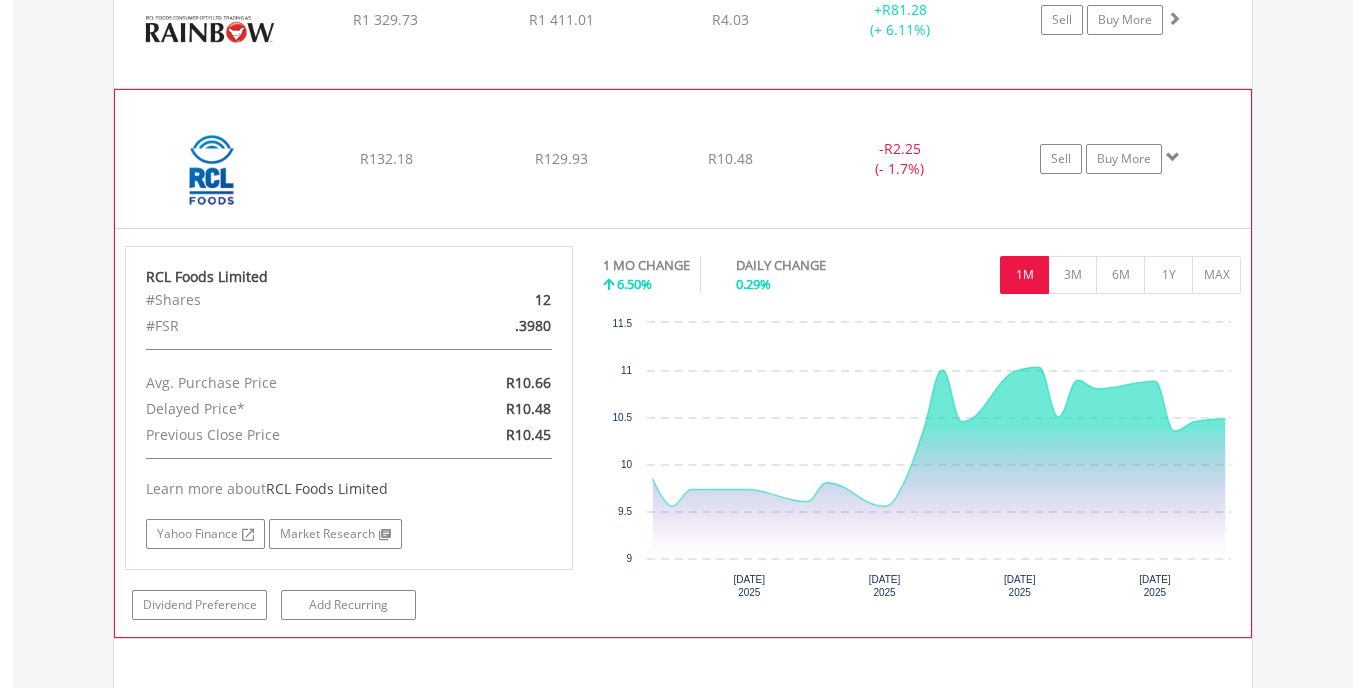 click on "﻿
RCL Foods Limited
R132.18
R129.93
R10.48
-  R2.25 (- 1.7%)
Sell
Buy More" at bounding box center [683, -2394] 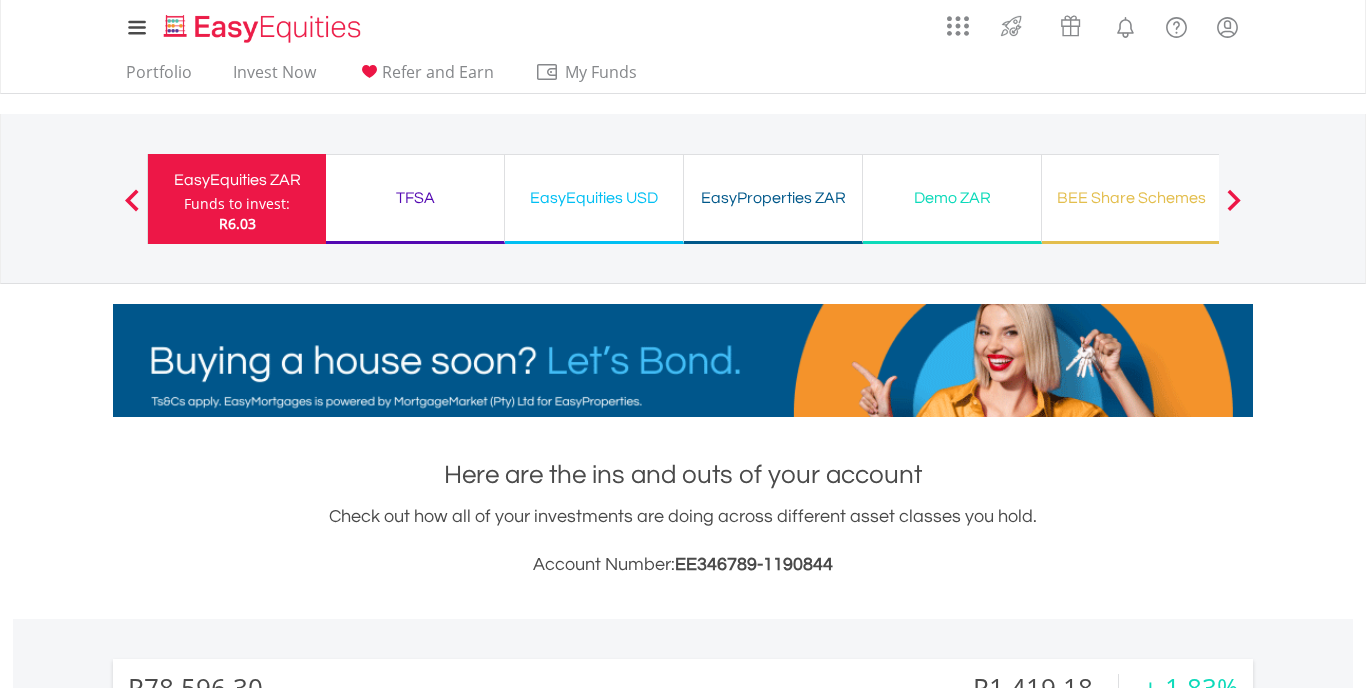scroll, scrollTop: 0, scrollLeft: 0, axis: both 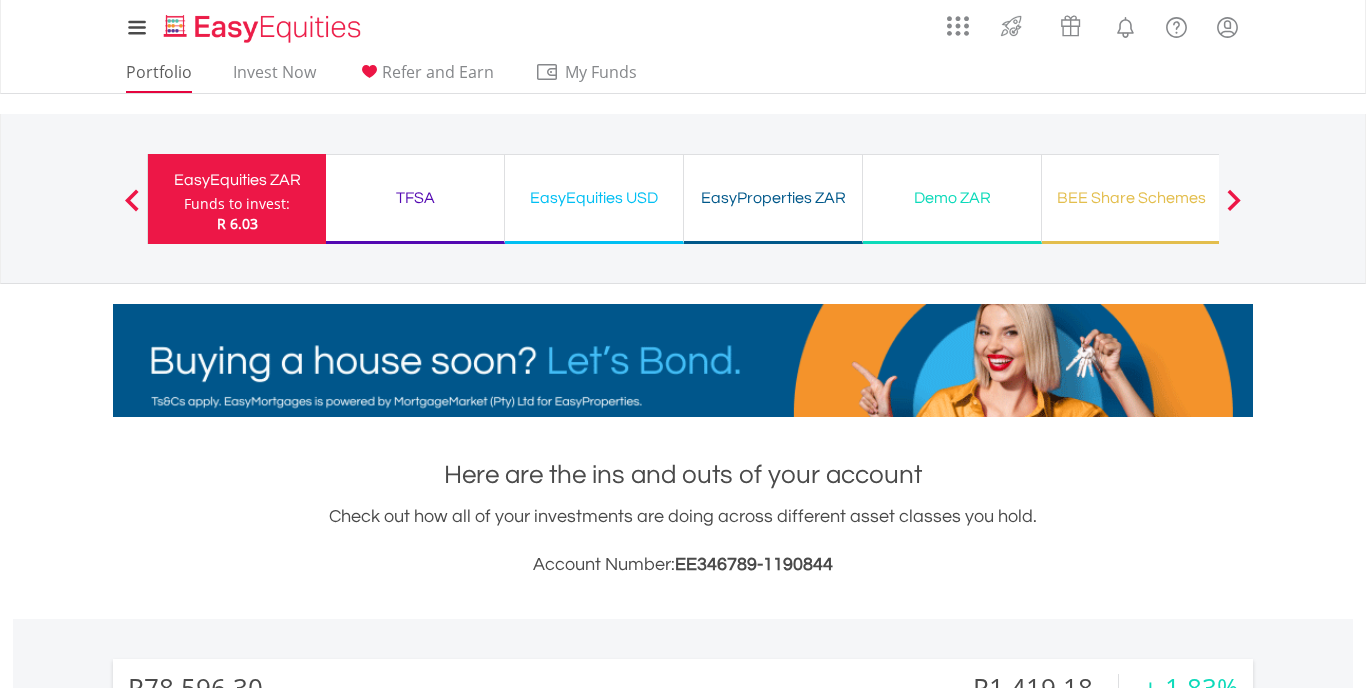 click on "Portfolio" at bounding box center (159, 77) 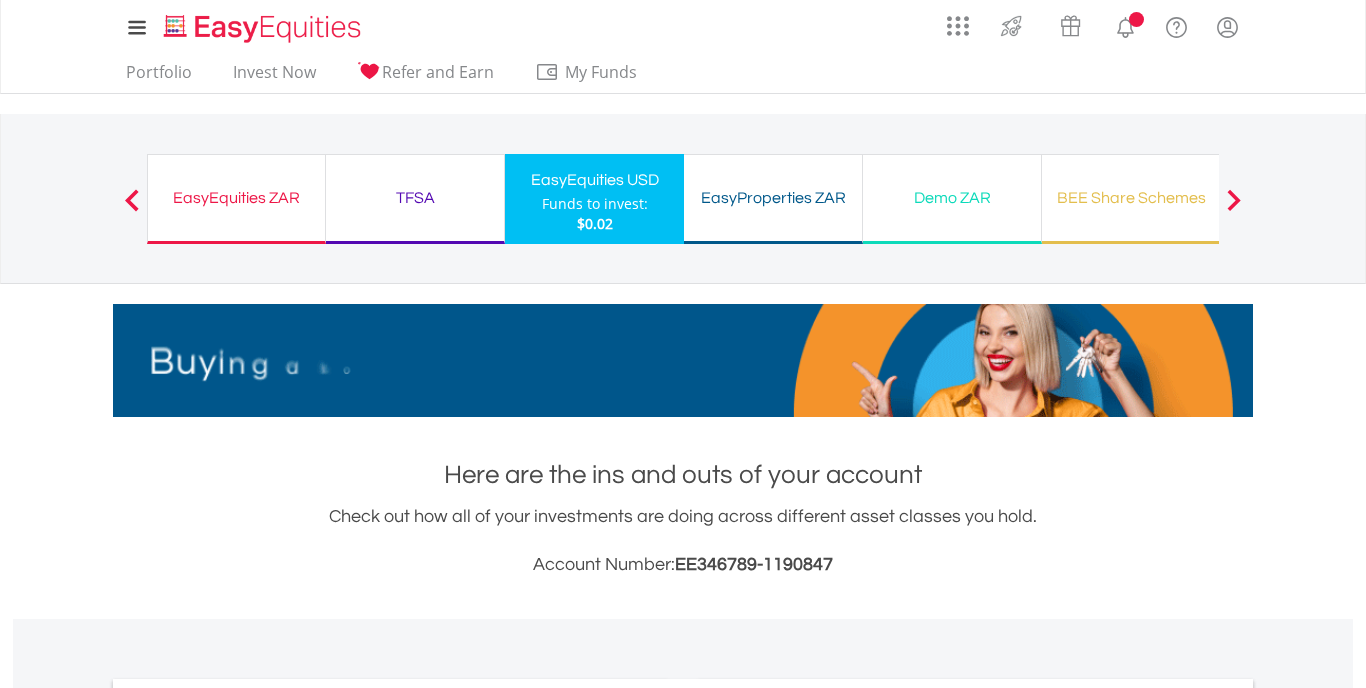 scroll, scrollTop: 0, scrollLeft: 0, axis: both 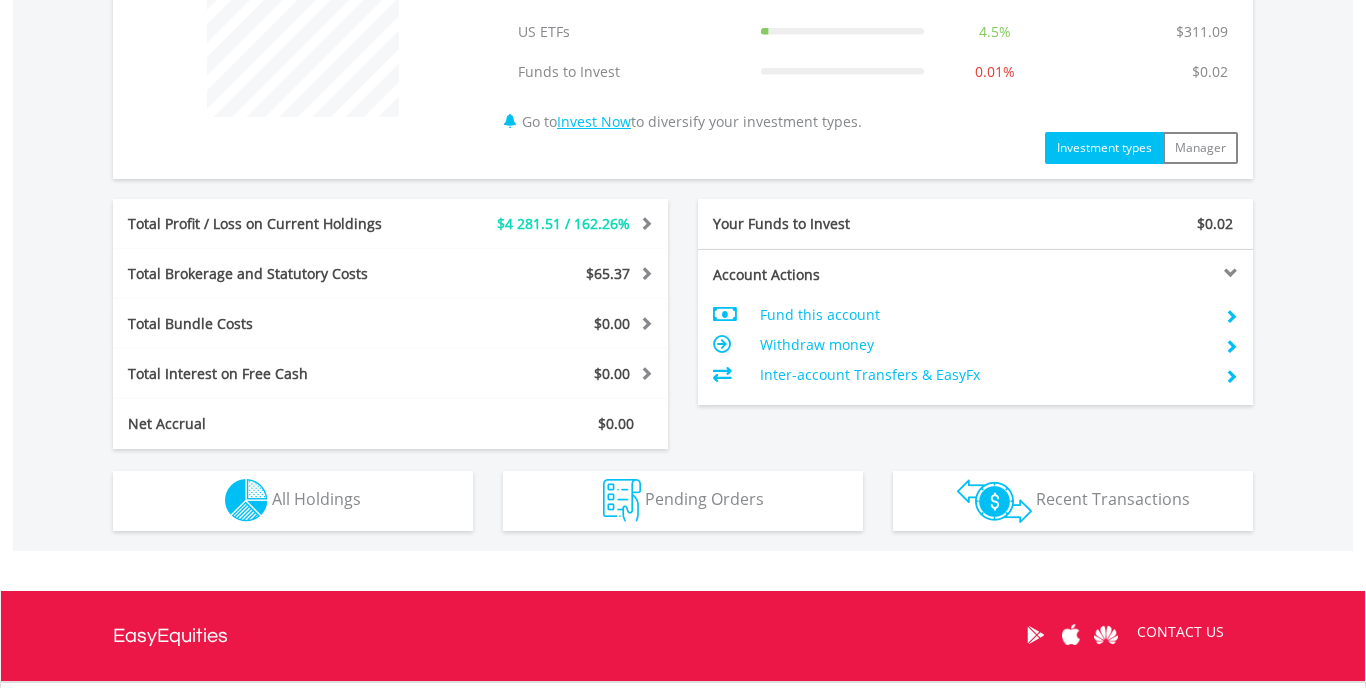 click on "Holdings
All Holdings" at bounding box center (293, 501) 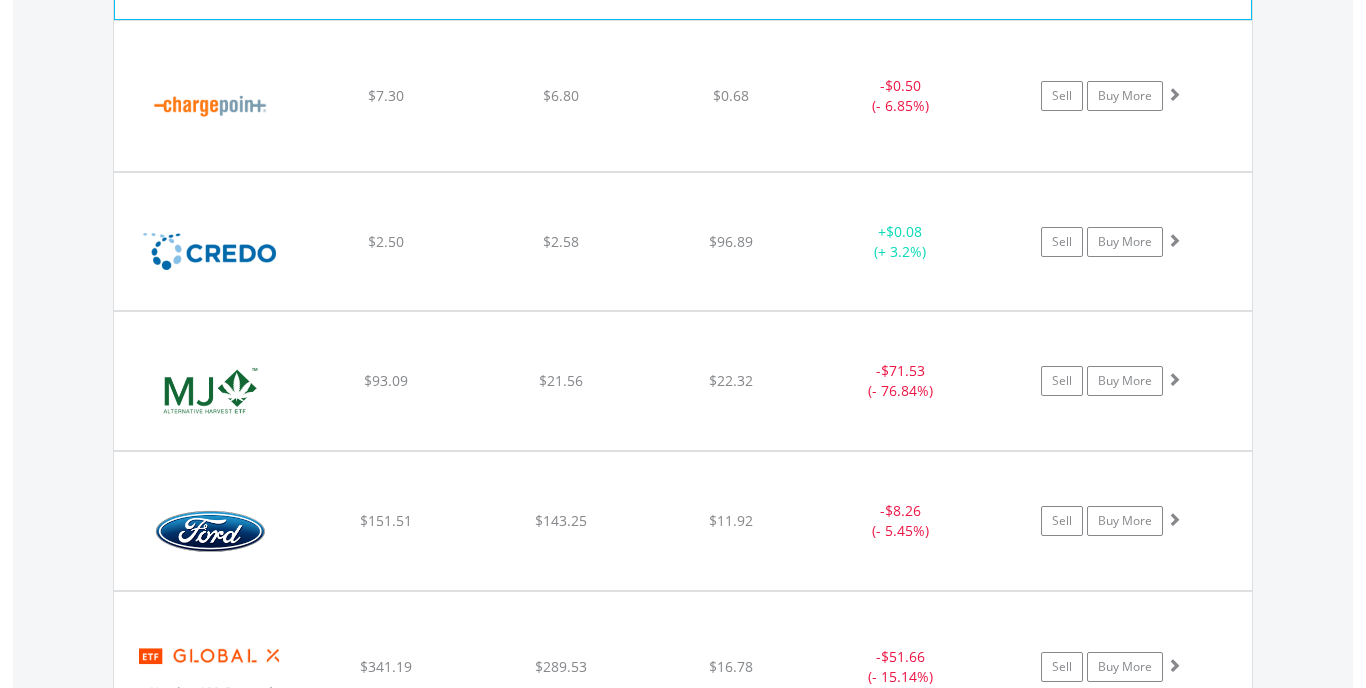 scroll, scrollTop: 1802, scrollLeft: 0, axis: vertical 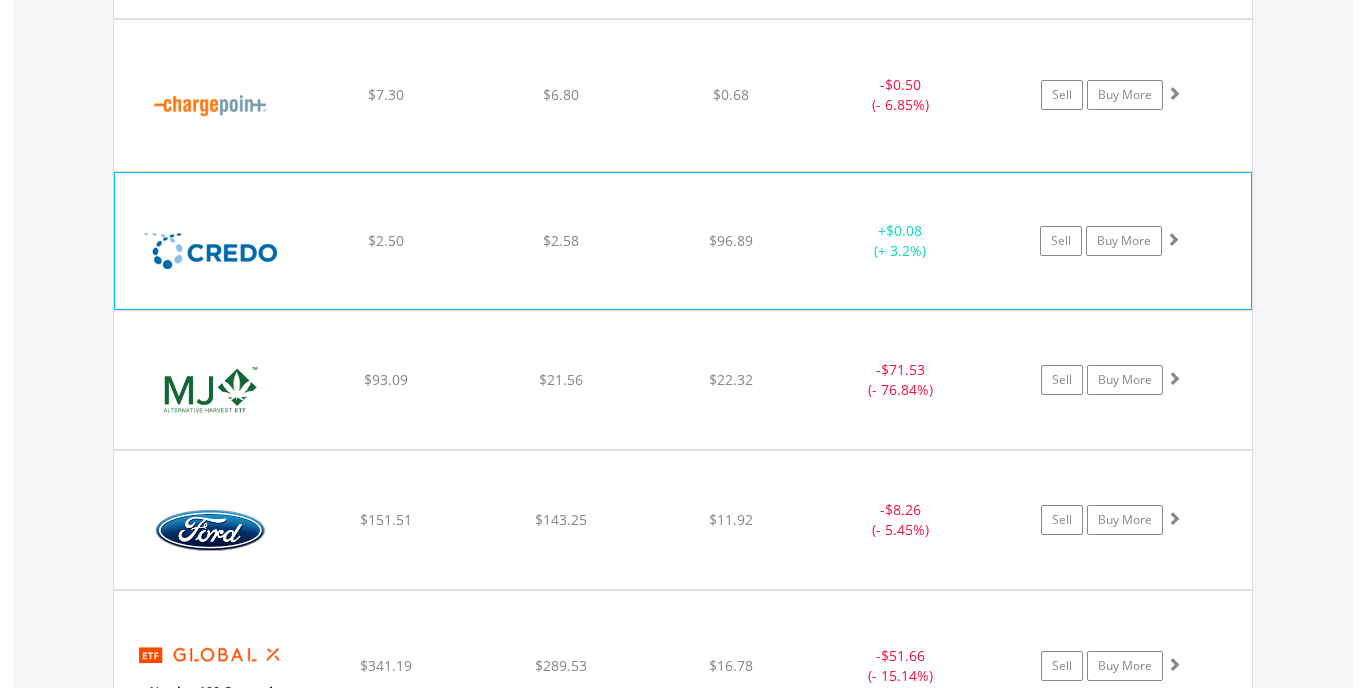 click on "﻿
Credo Technology Group Holding
$2.50
$2.58
$96.89
+  $0.08 (+ 3.2%)
Sell
Buy More" at bounding box center (683, -191) 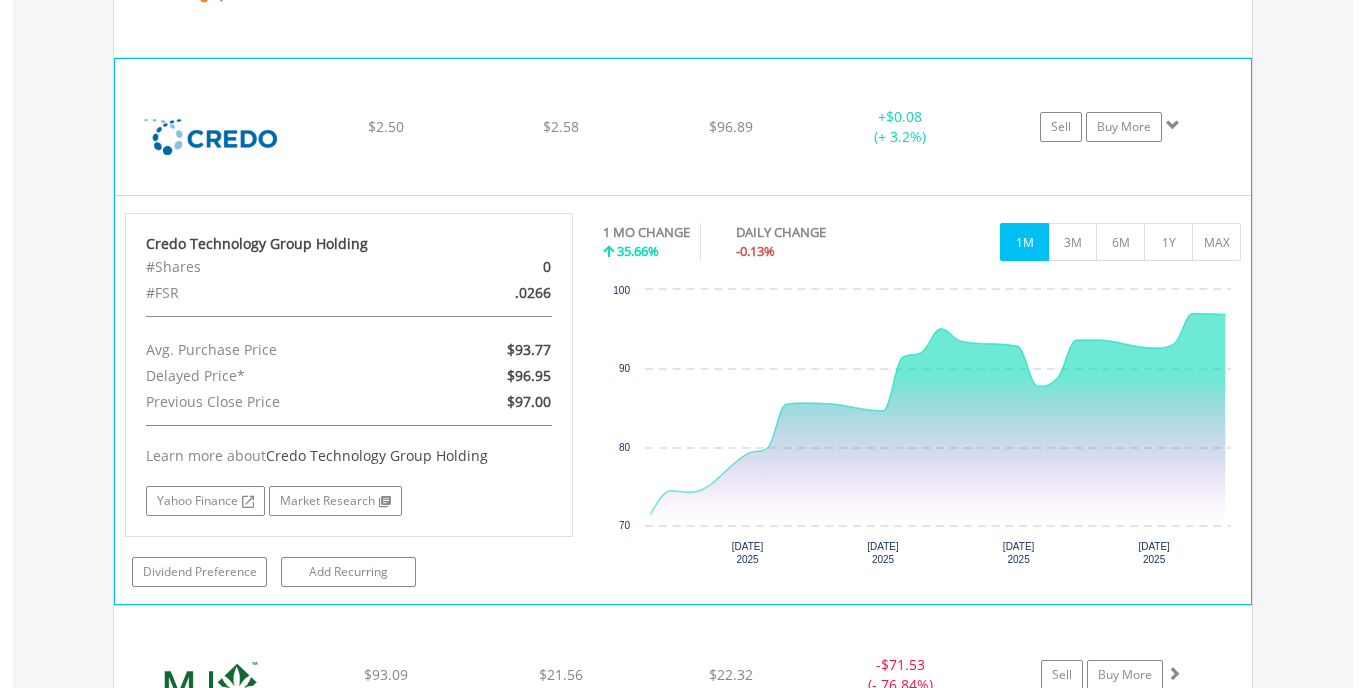 scroll, scrollTop: 1918, scrollLeft: 0, axis: vertical 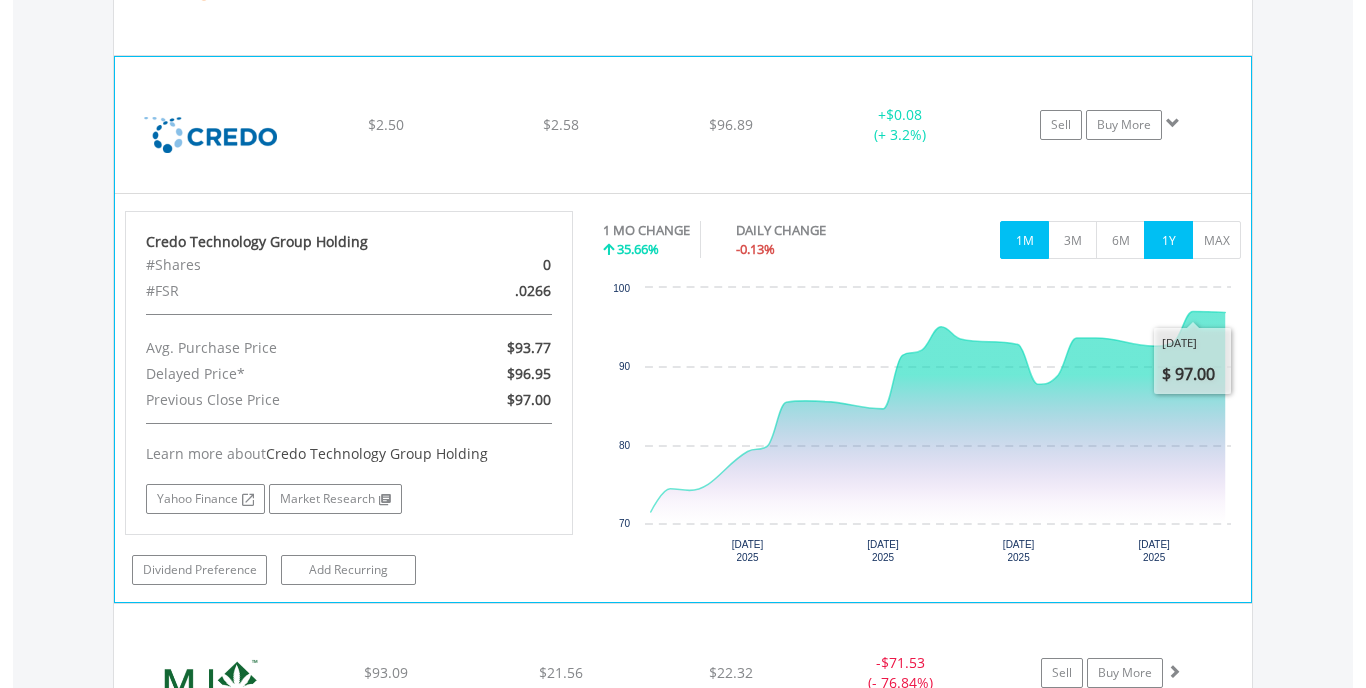 click on "1Y" at bounding box center (1168, 240) 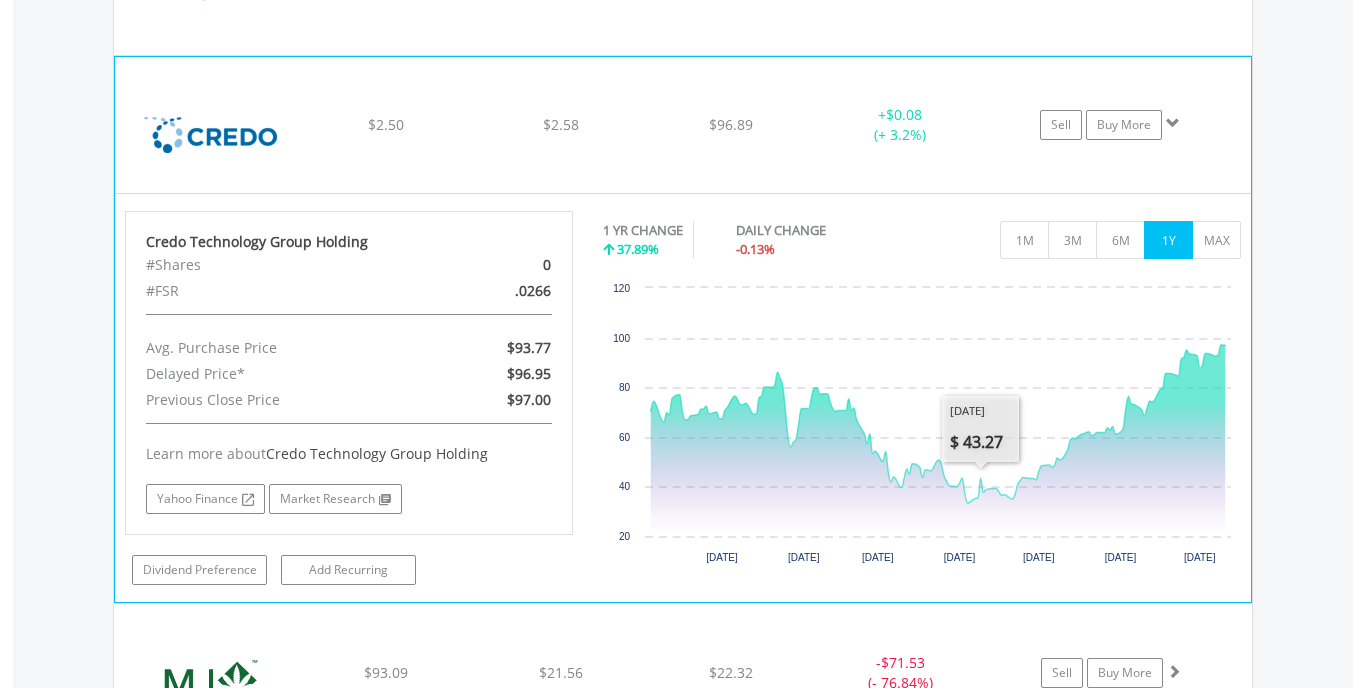 click on "$2.58" at bounding box center (561, -307) 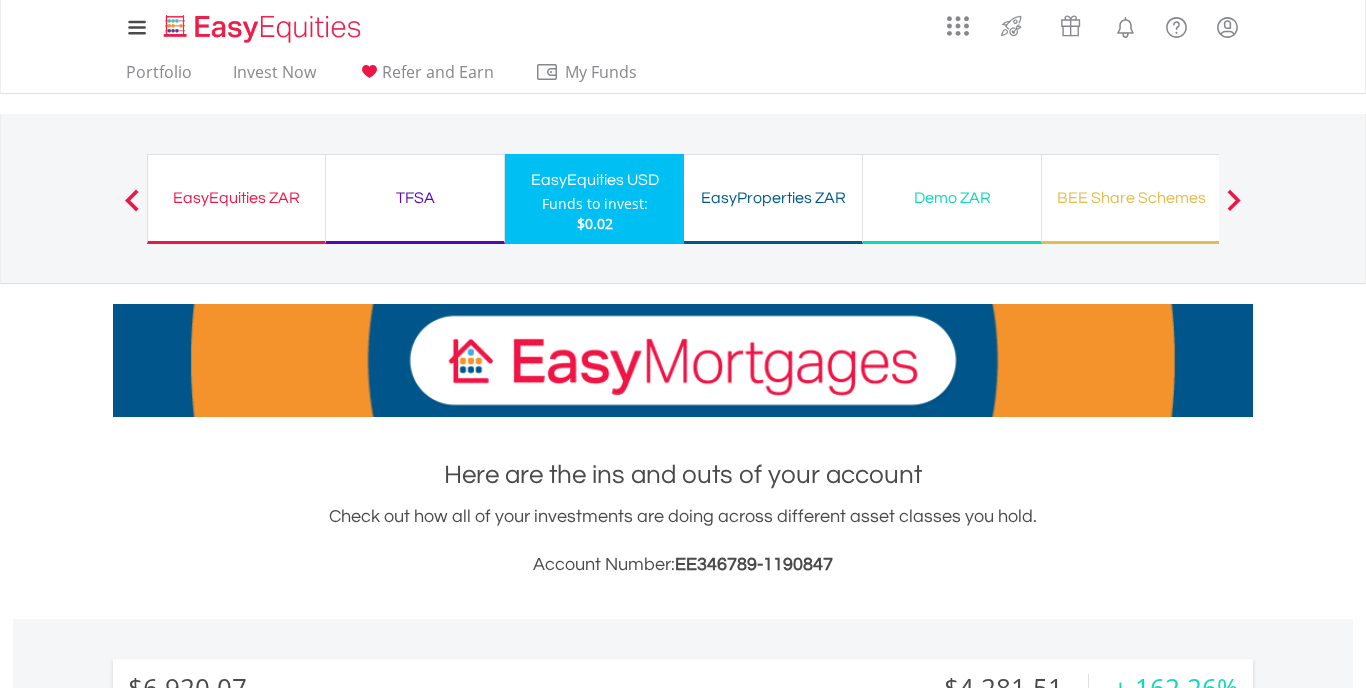 scroll, scrollTop: 0, scrollLeft: 0, axis: both 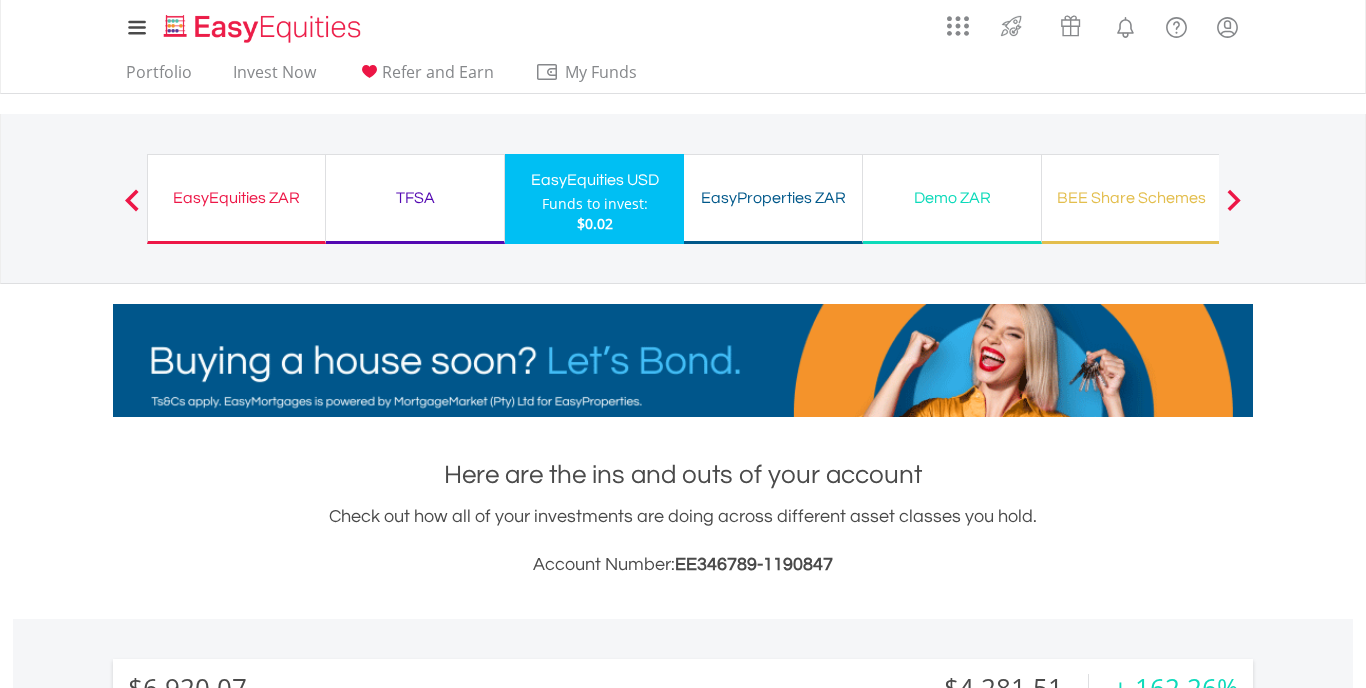 click on "EasyEquities ZAR" at bounding box center (236, 198) 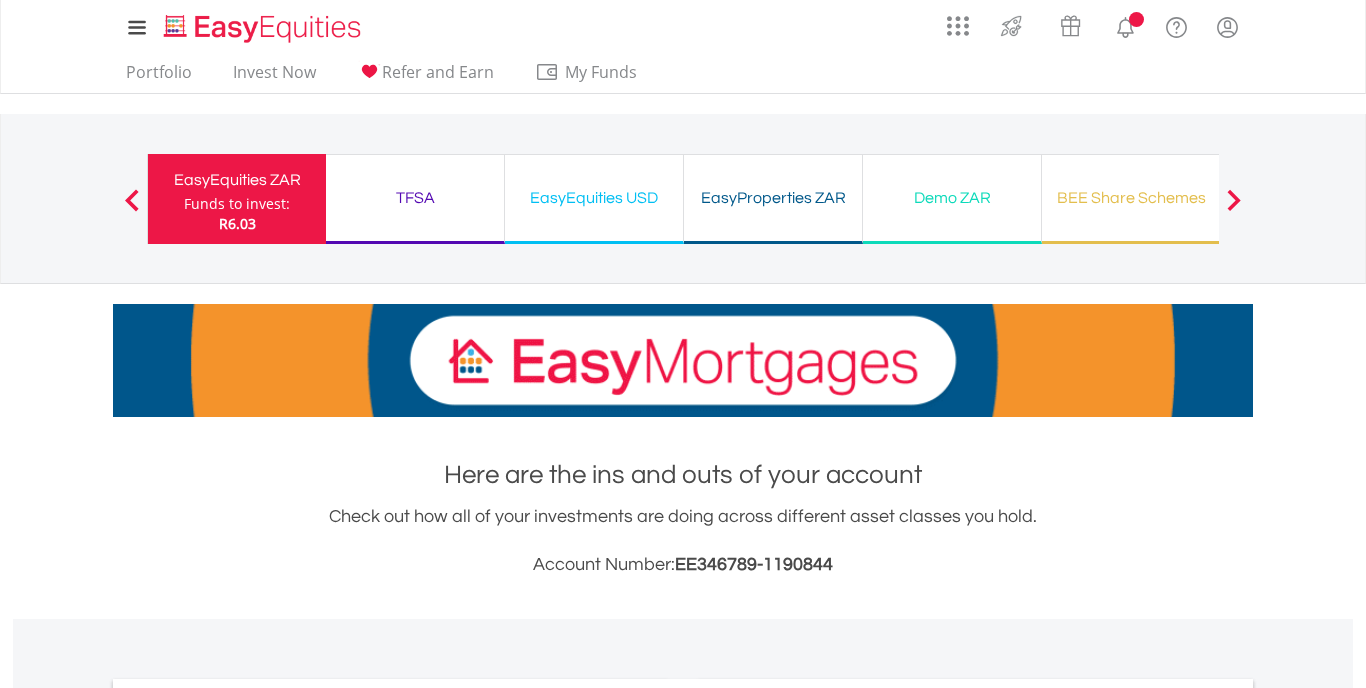 scroll, scrollTop: 0, scrollLeft: 0, axis: both 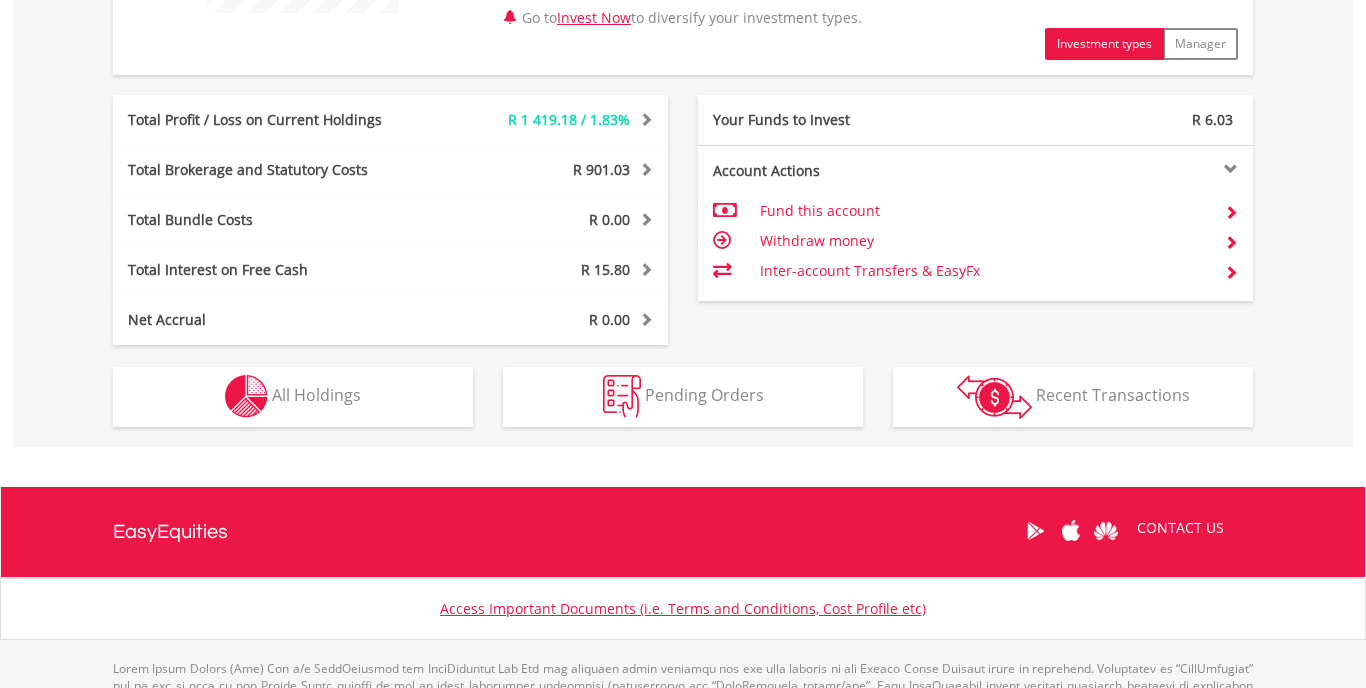 click on "All Holdings" at bounding box center [316, 395] 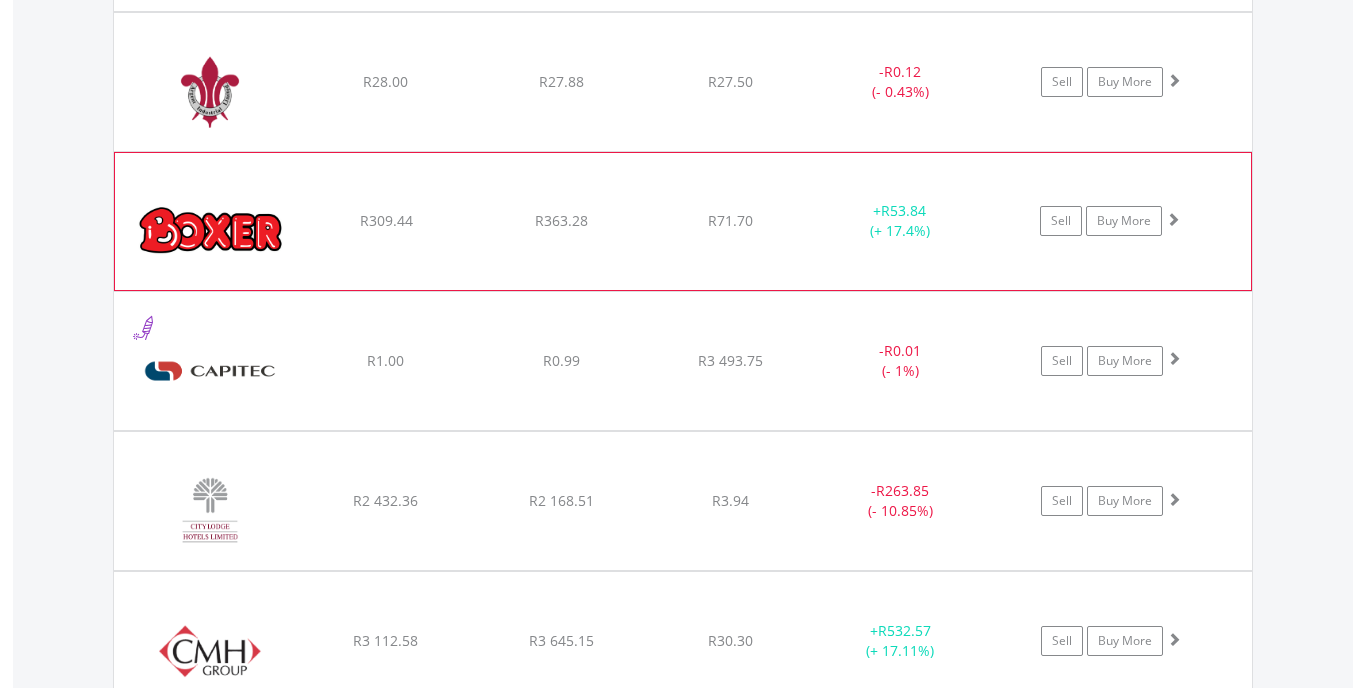 scroll, scrollTop: 1671, scrollLeft: 0, axis: vertical 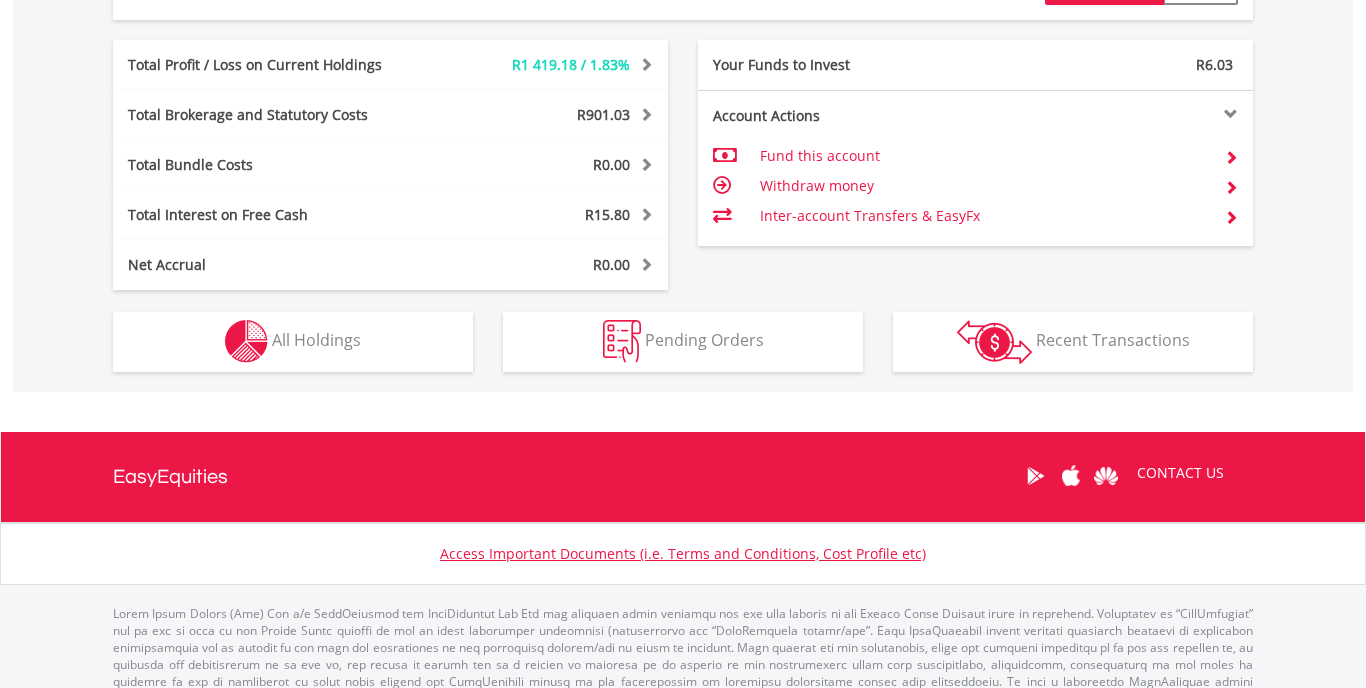 click on "All Holdings" at bounding box center [316, 340] 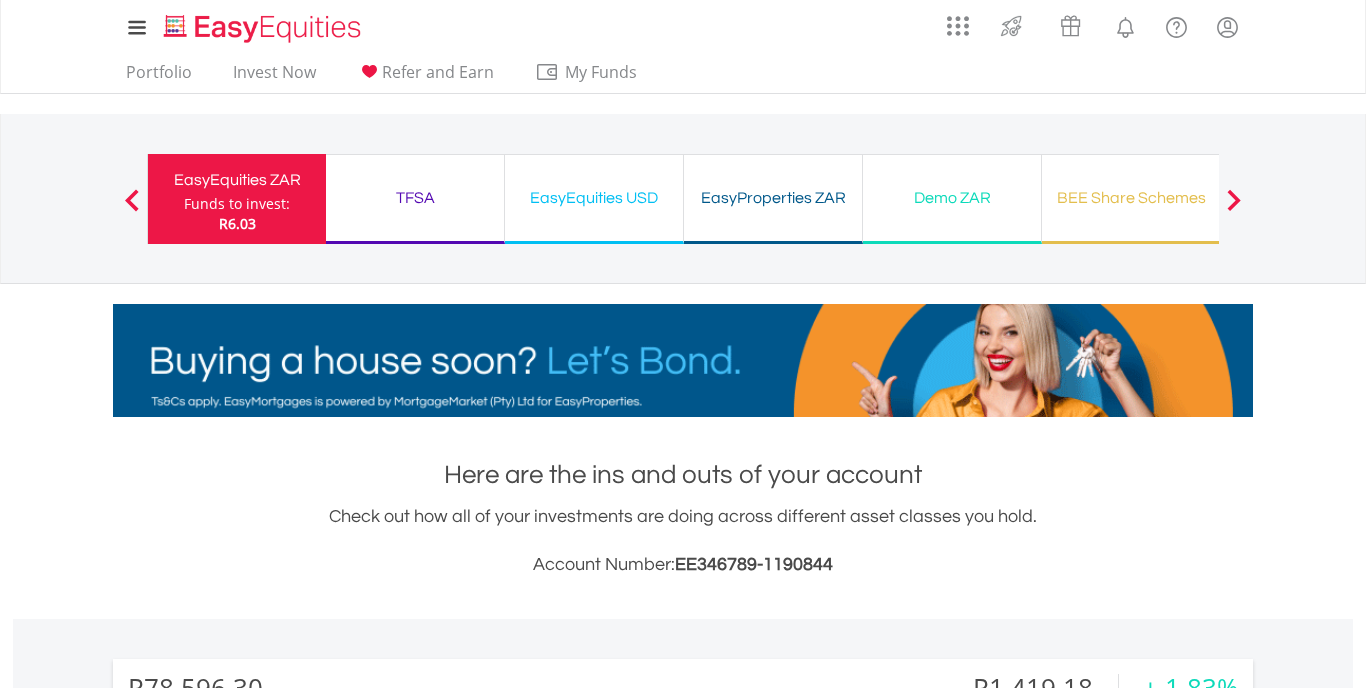 scroll, scrollTop: 0, scrollLeft: 0, axis: both 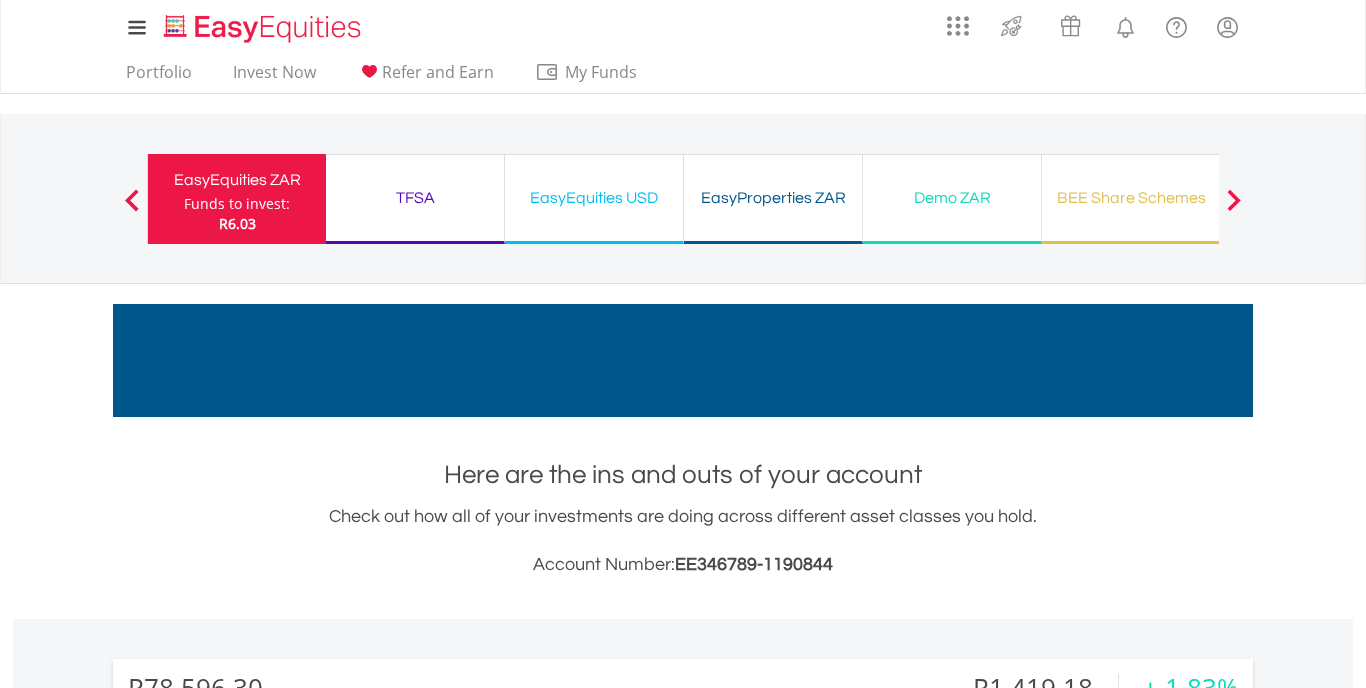 click on "EasyEquities USD
Funds to invest:
R6.03" at bounding box center [594, 199] 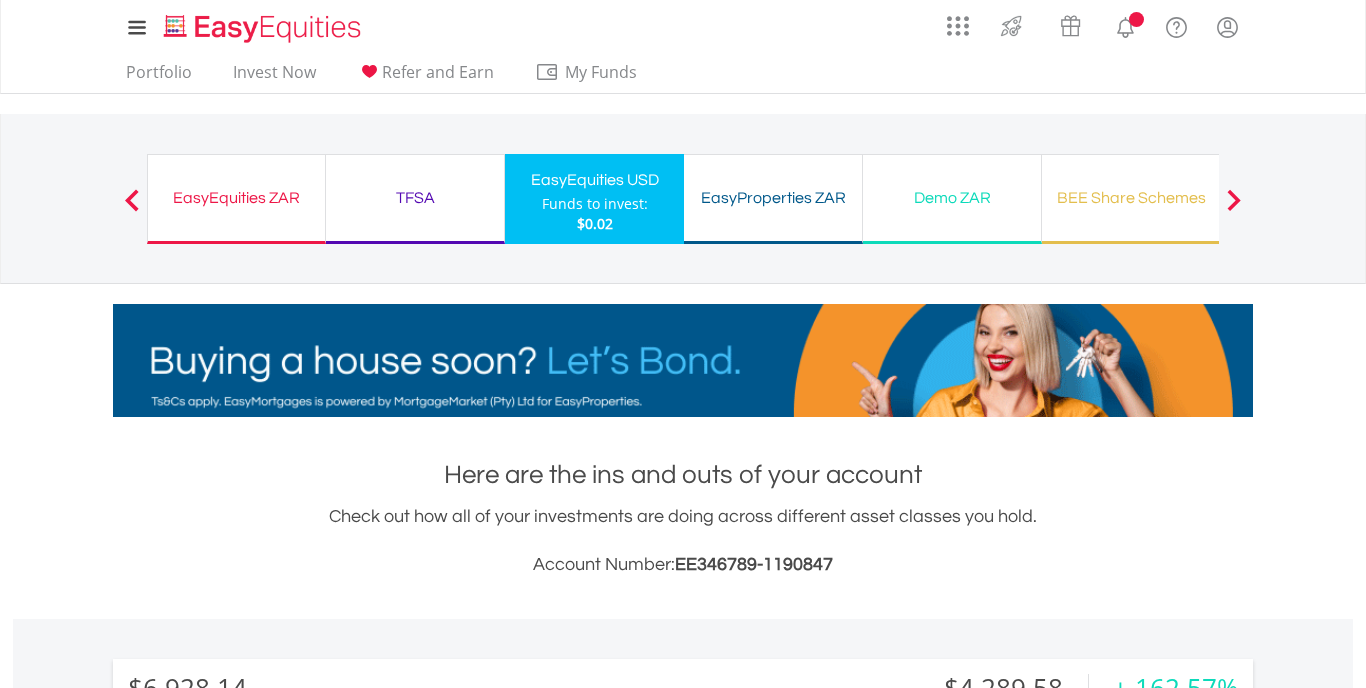 scroll, scrollTop: 494, scrollLeft: 0, axis: vertical 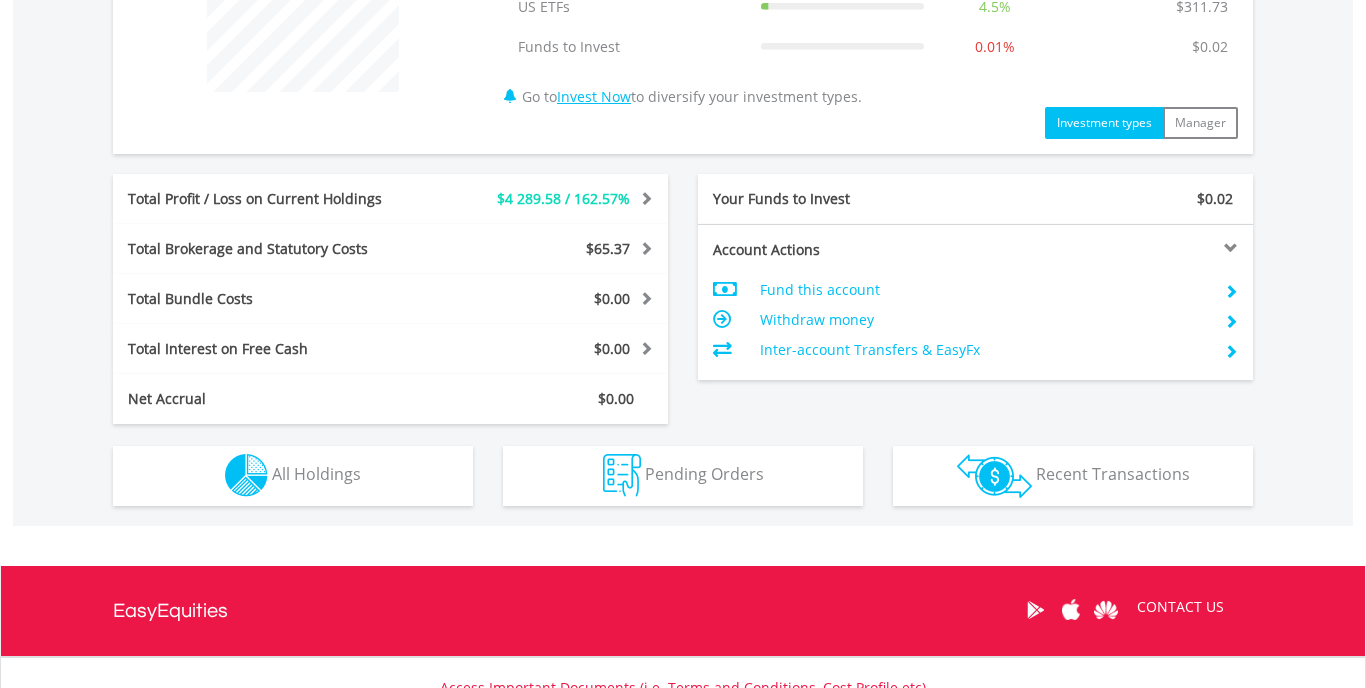 click at bounding box center (246, 475) 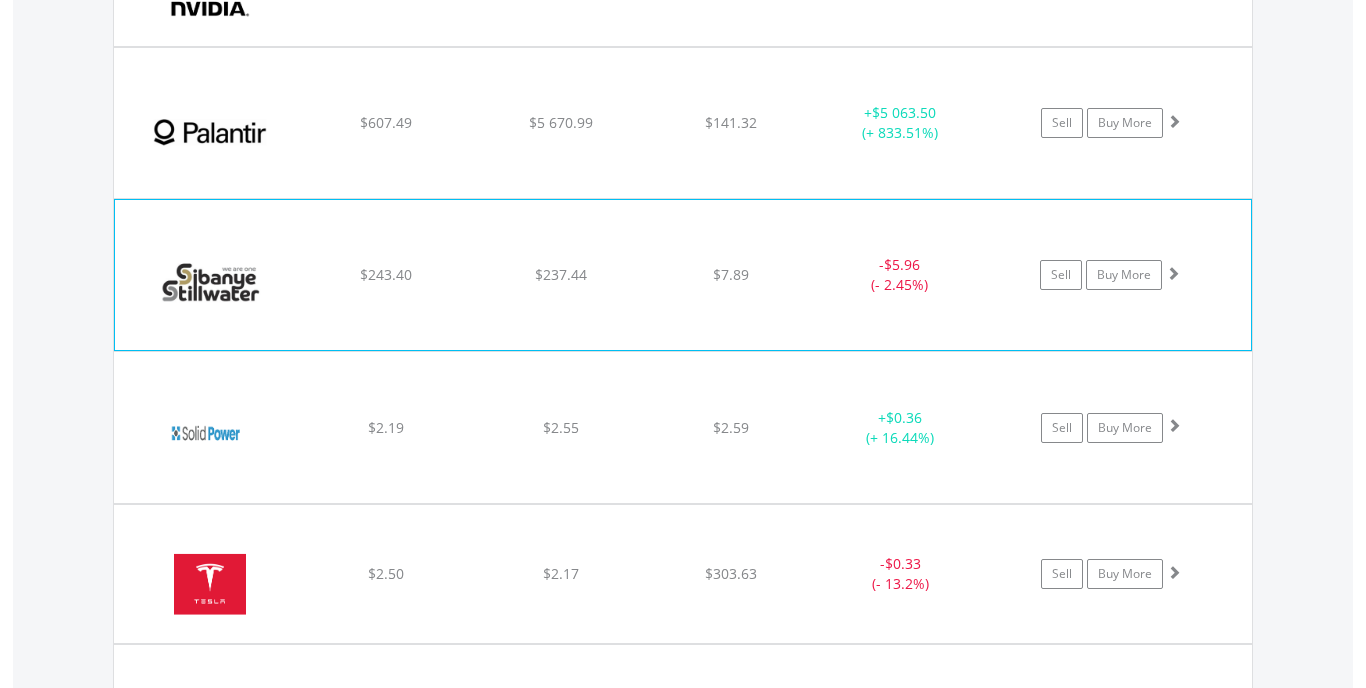 scroll, scrollTop: 2945, scrollLeft: 0, axis: vertical 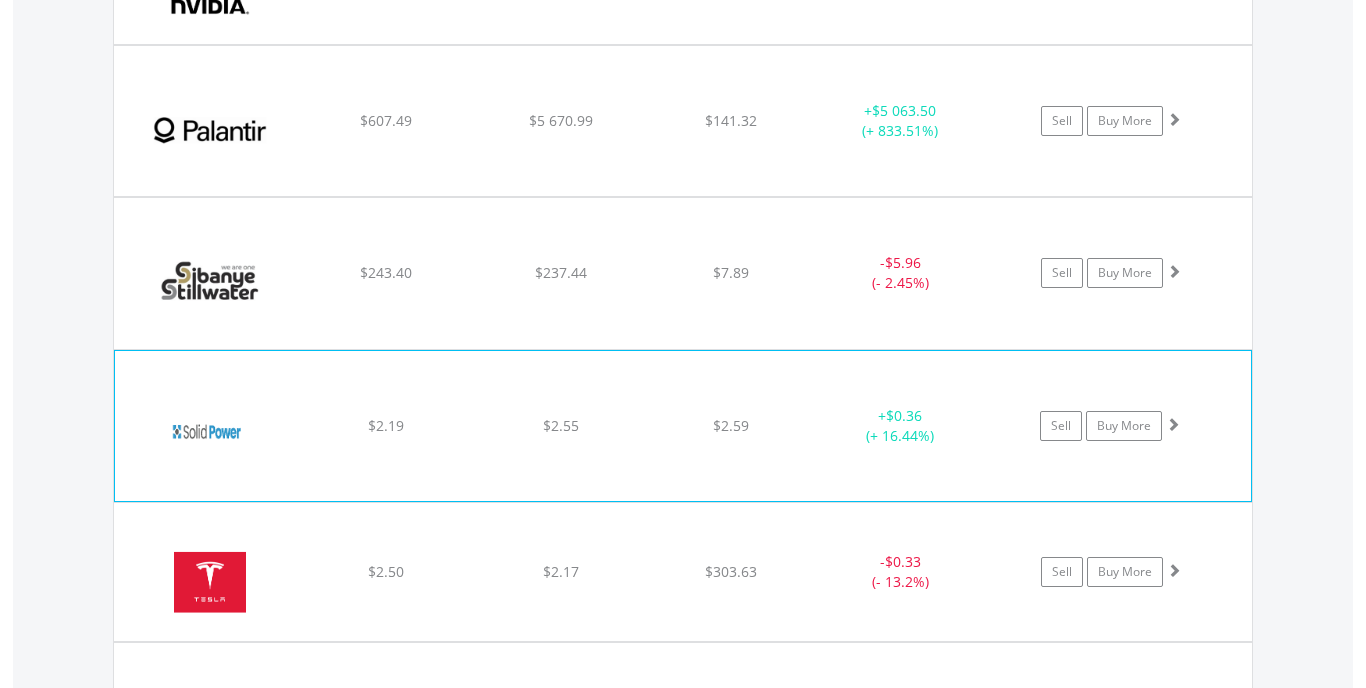 click on "﻿
Solid Power Inc
$2.19
$2.55
$2.59
+  $0.36 (+ 16.44%)
Sell
Buy More" at bounding box center [683, -1334] 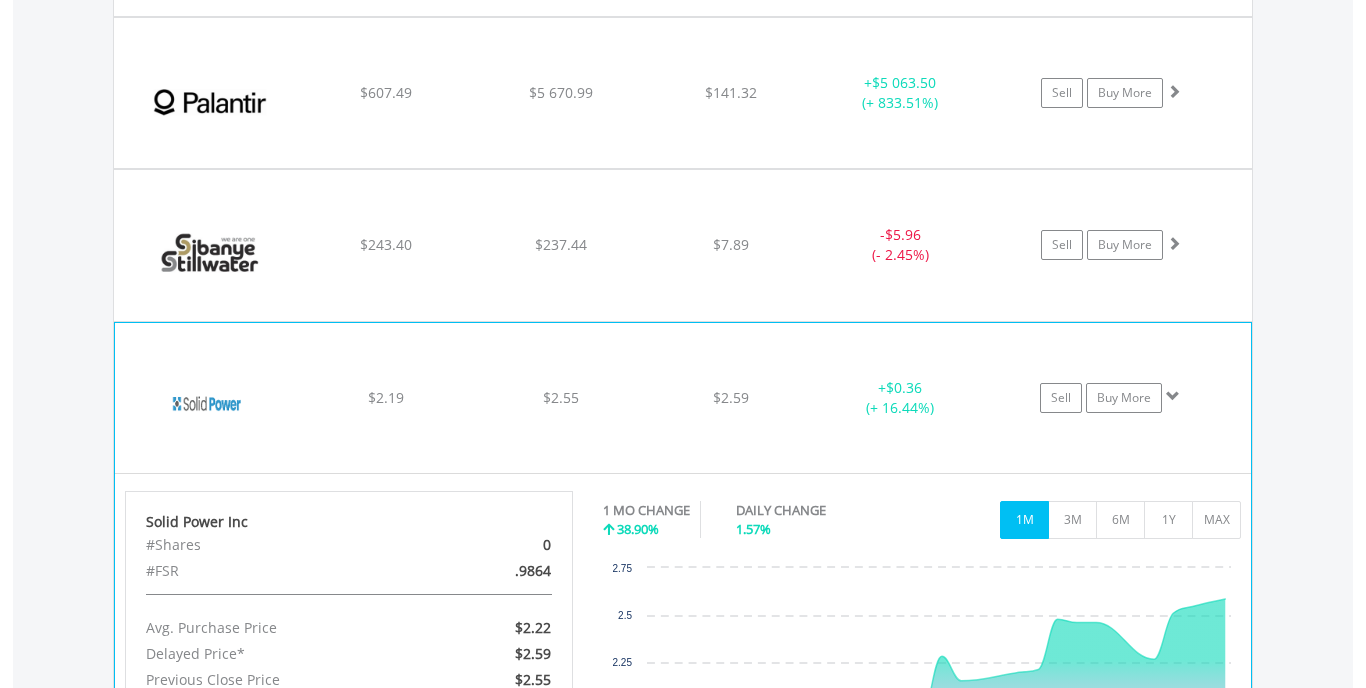 scroll, scrollTop: 2975, scrollLeft: 0, axis: vertical 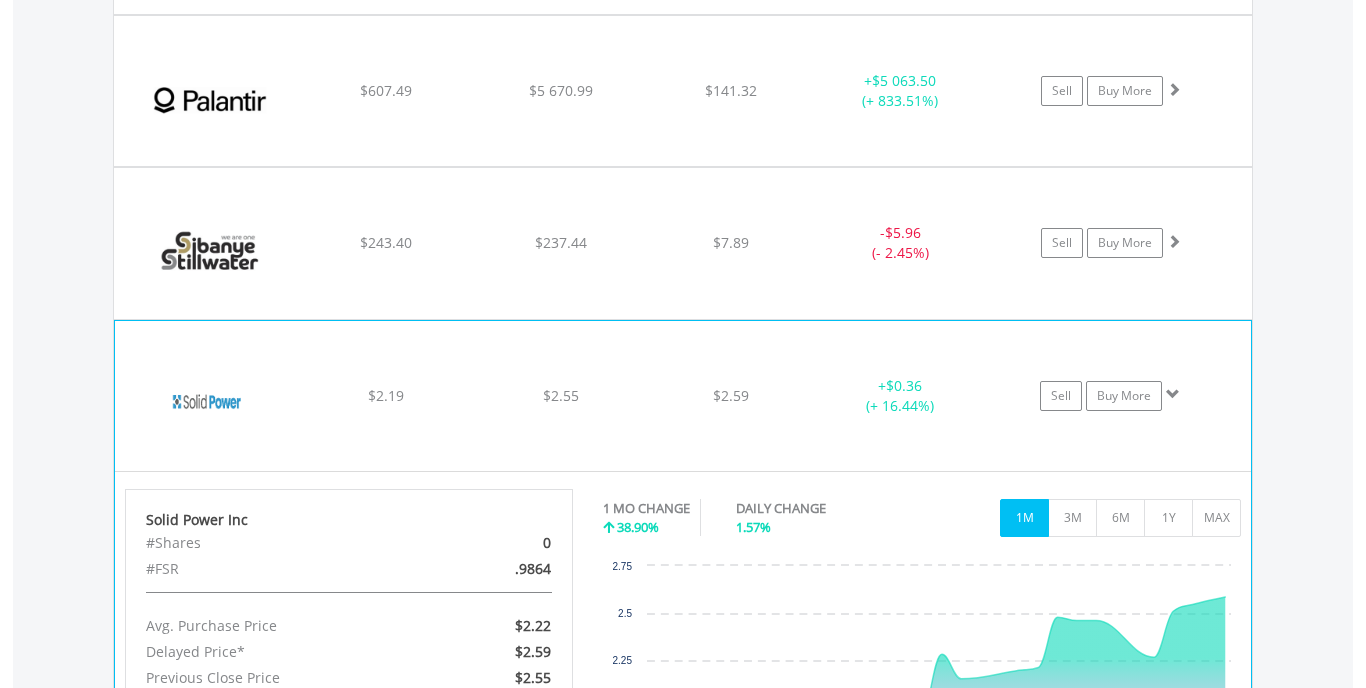 click on "$2.59" at bounding box center [730, -1364] 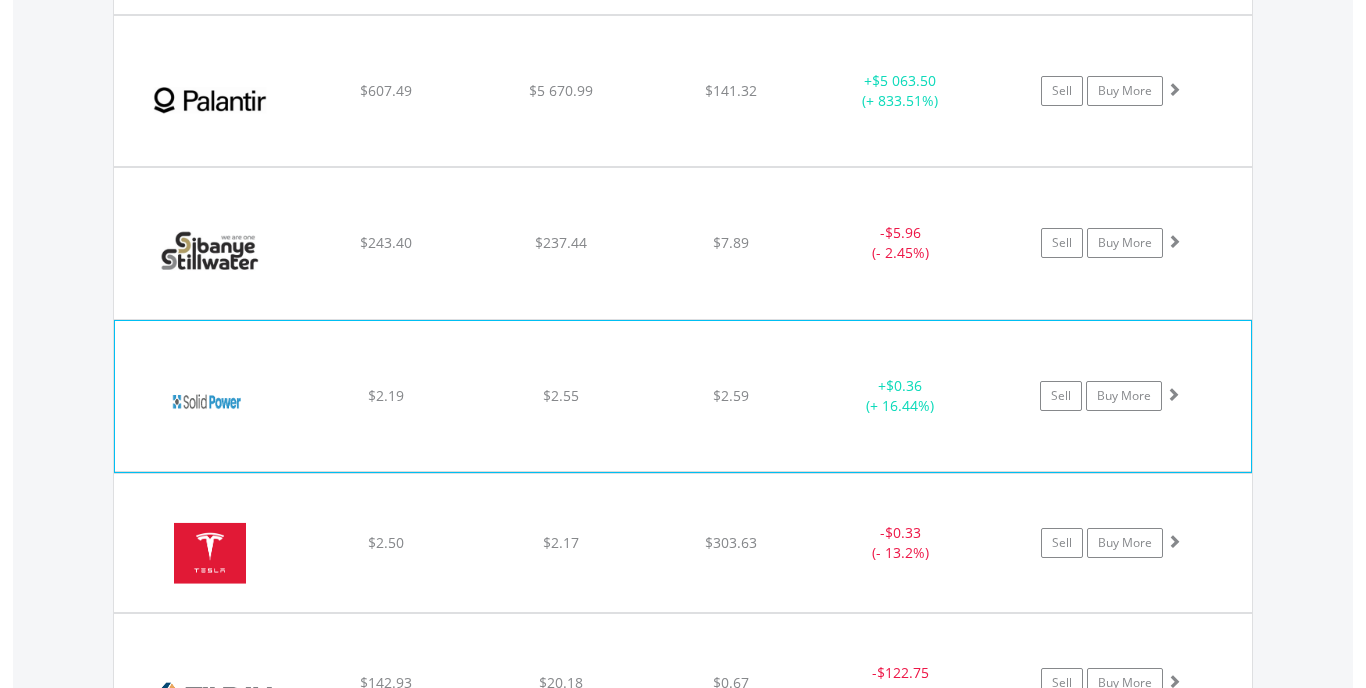 click on "$2.59" at bounding box center (730, -1364) 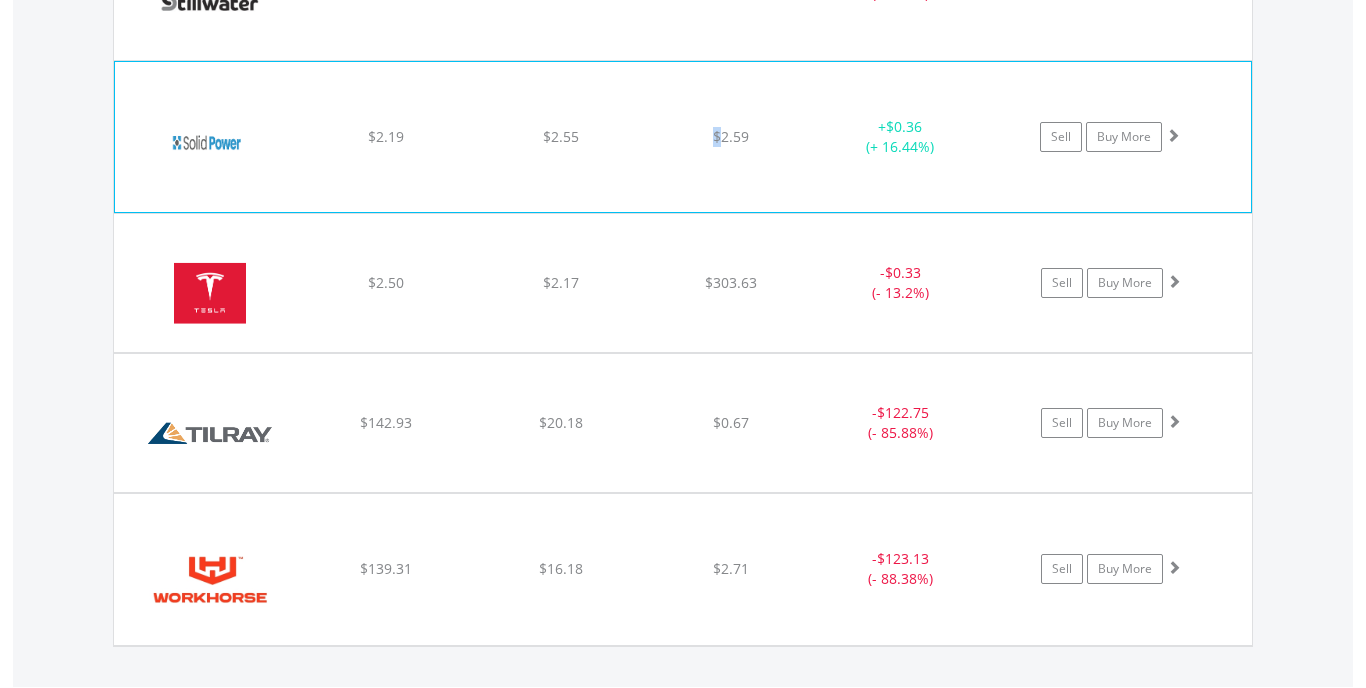 scroll, scrollTop: 3248, scrollLeft: 0, axis: vertical 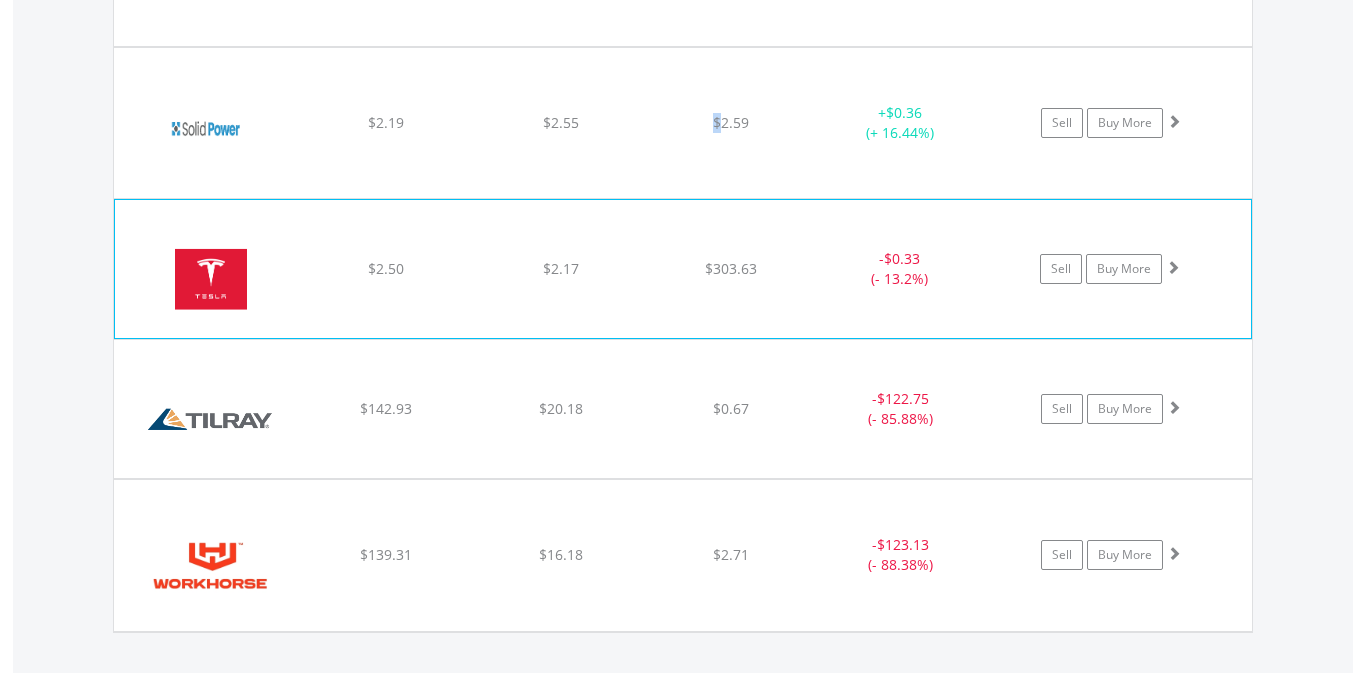 click on "﻿
Tesla Inc
$2.50
$2.17
$303.63
-  $0.33 (- 13.2%)
Sell
Buy More" at bounding box center (683, -1637) 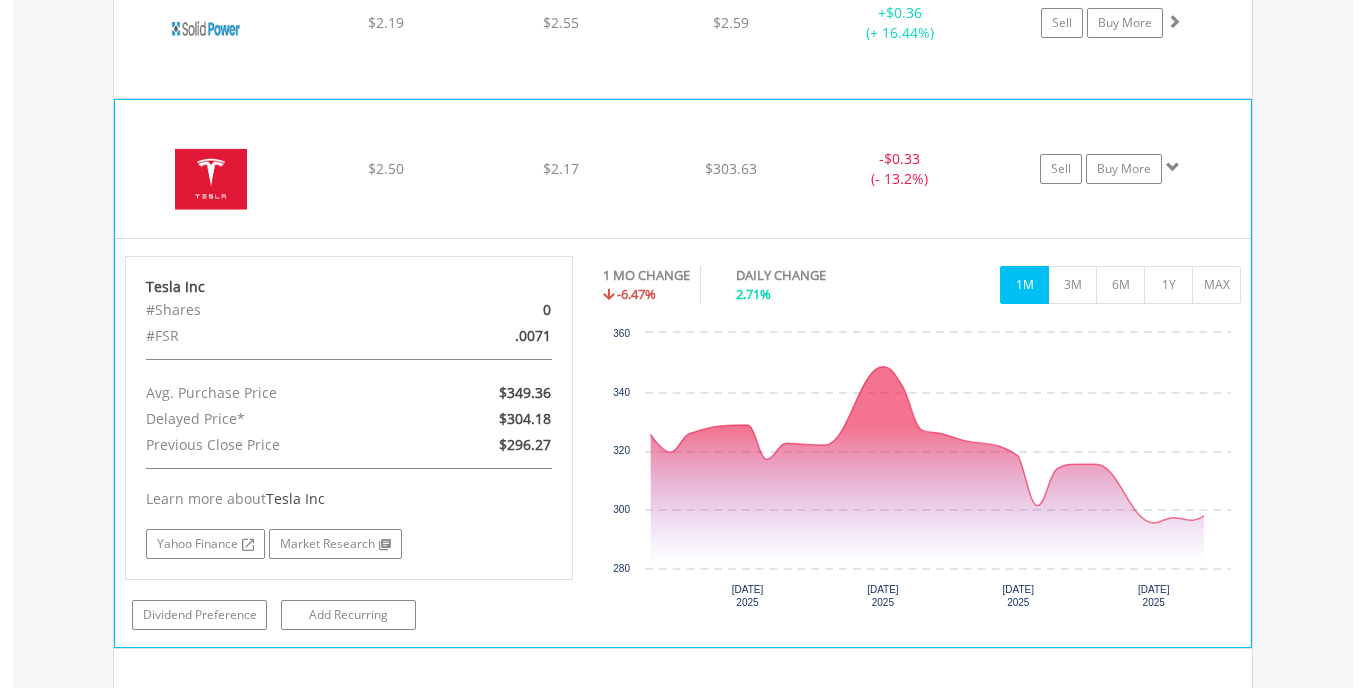 scroll, scrollTop: 3349, scrollLeft: 0, axis: vertical 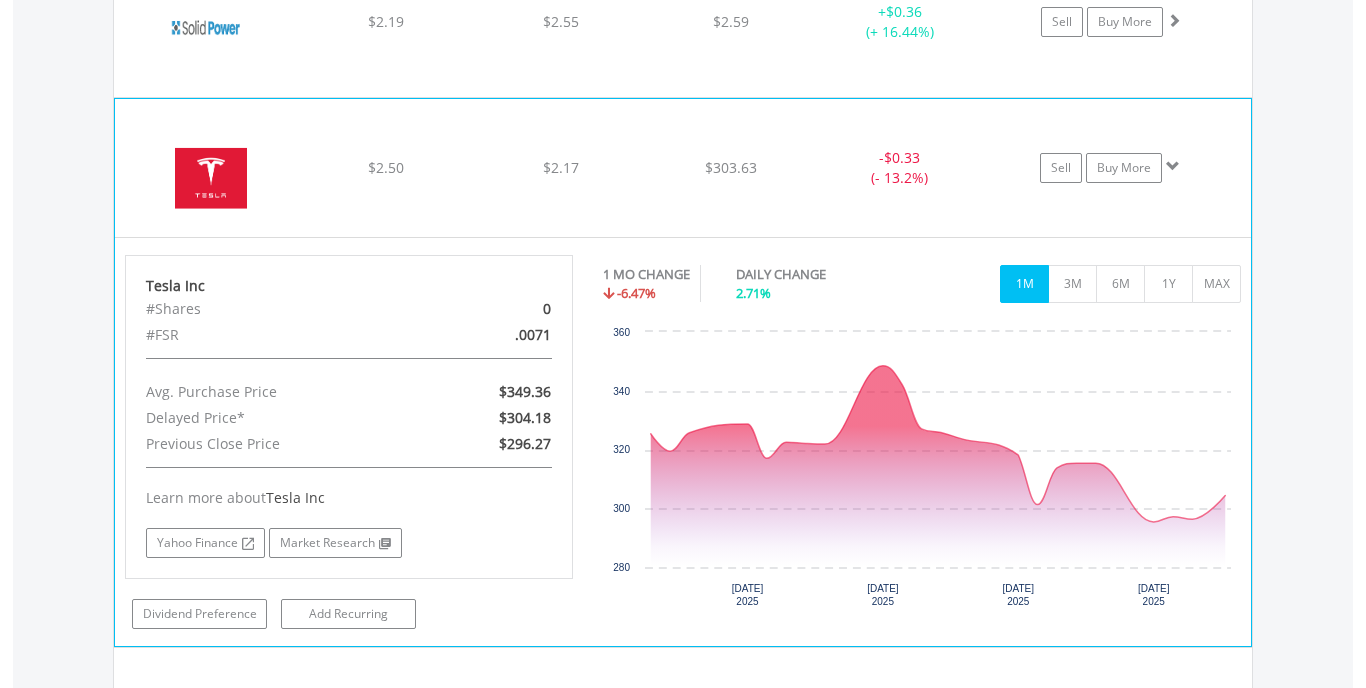 click on "﻿
Tesla Inc
$2.50
$2.17
$303.63
-  $0.33 (- 13.2%)
Sell
Buy More" at bounding box center (683, -1738) 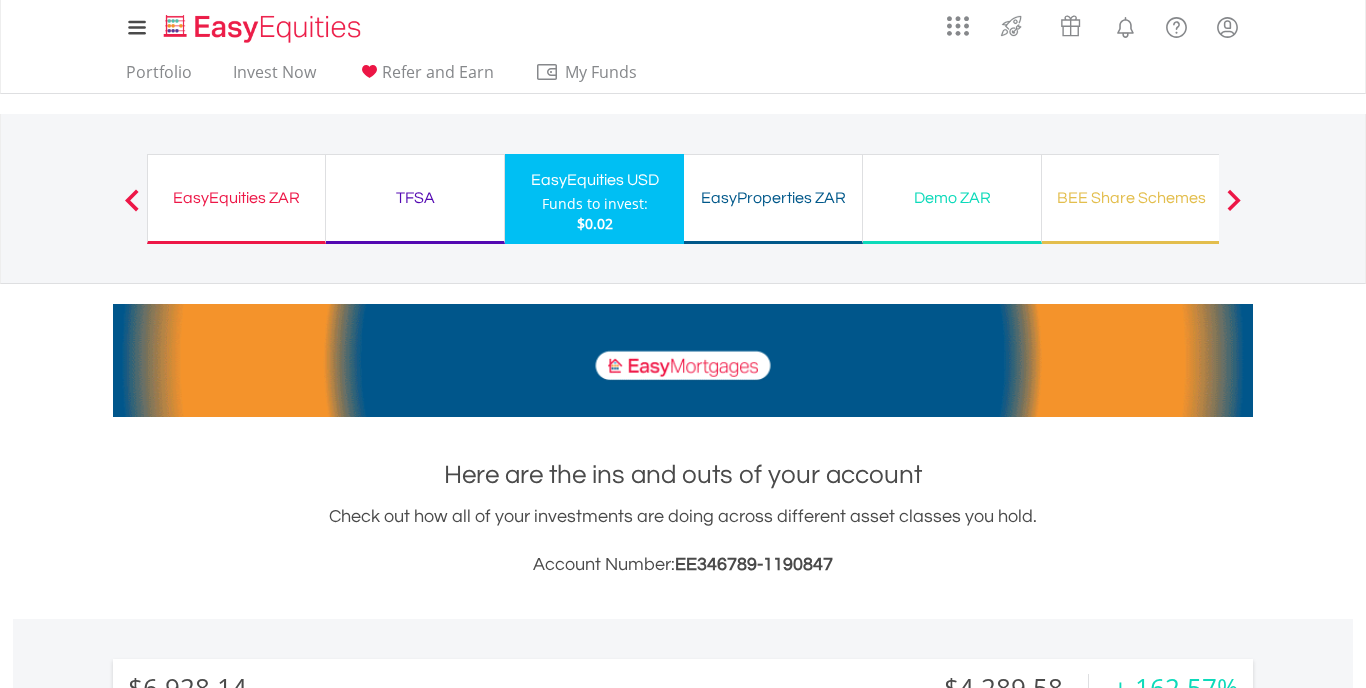 scroll, scrollTop: 0, scrollLeft: 0, axis: both 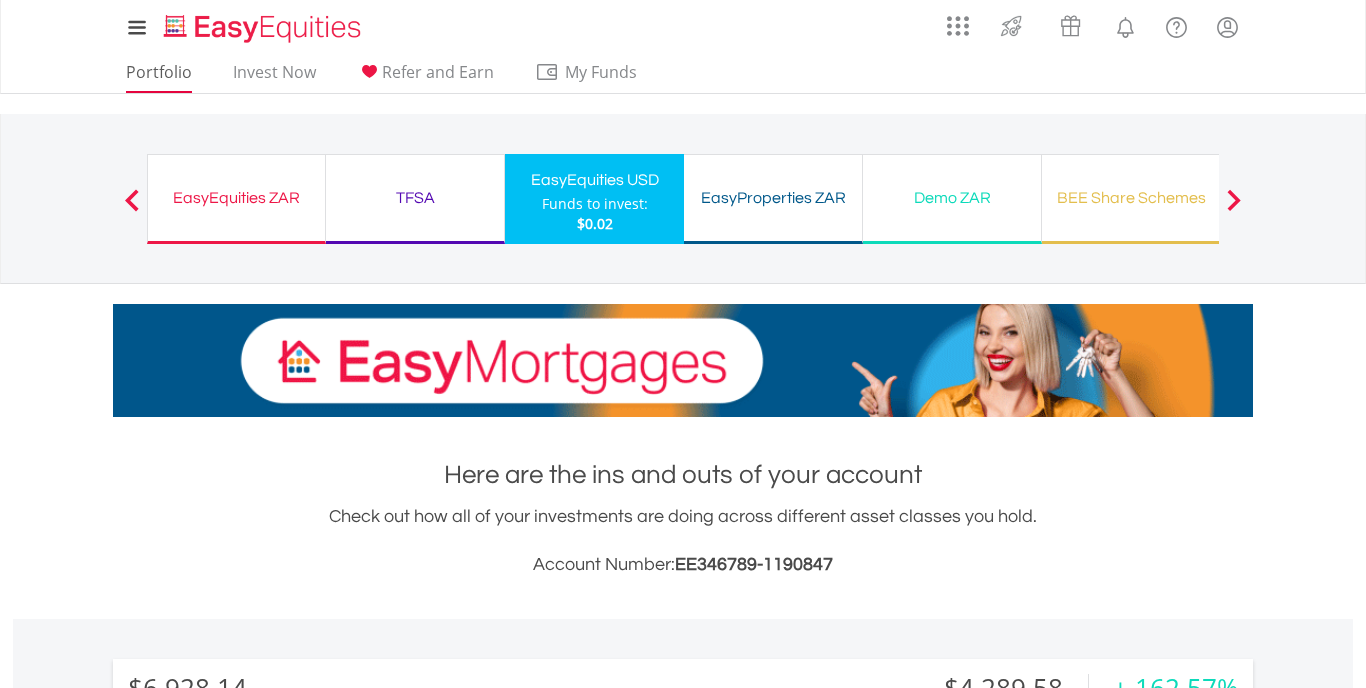 click on "Portfolio" at bounding box center (159, 77) 